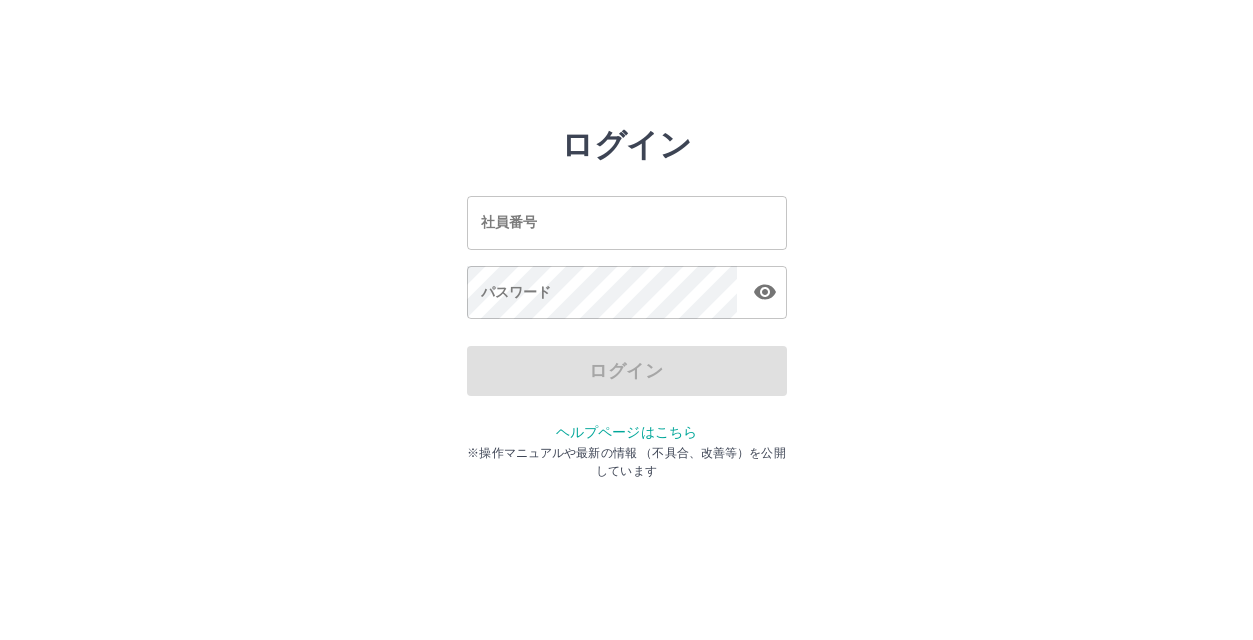 scroll, scrollTop: 0, scrollLeft: 0, axis: both 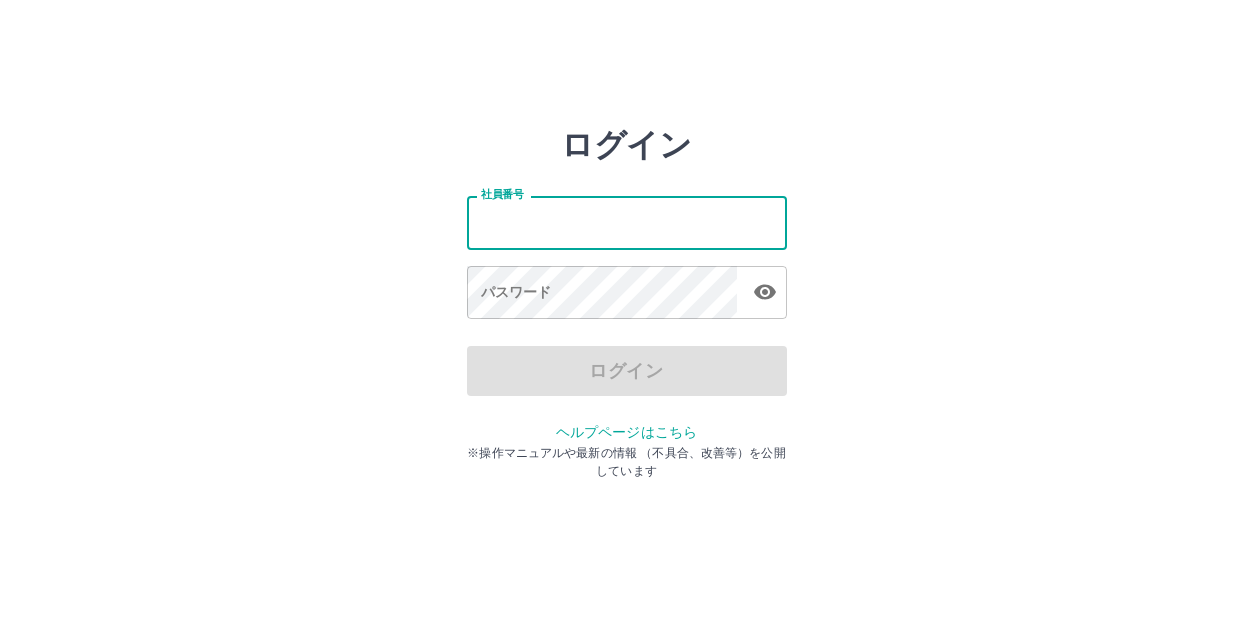 type on "*******" 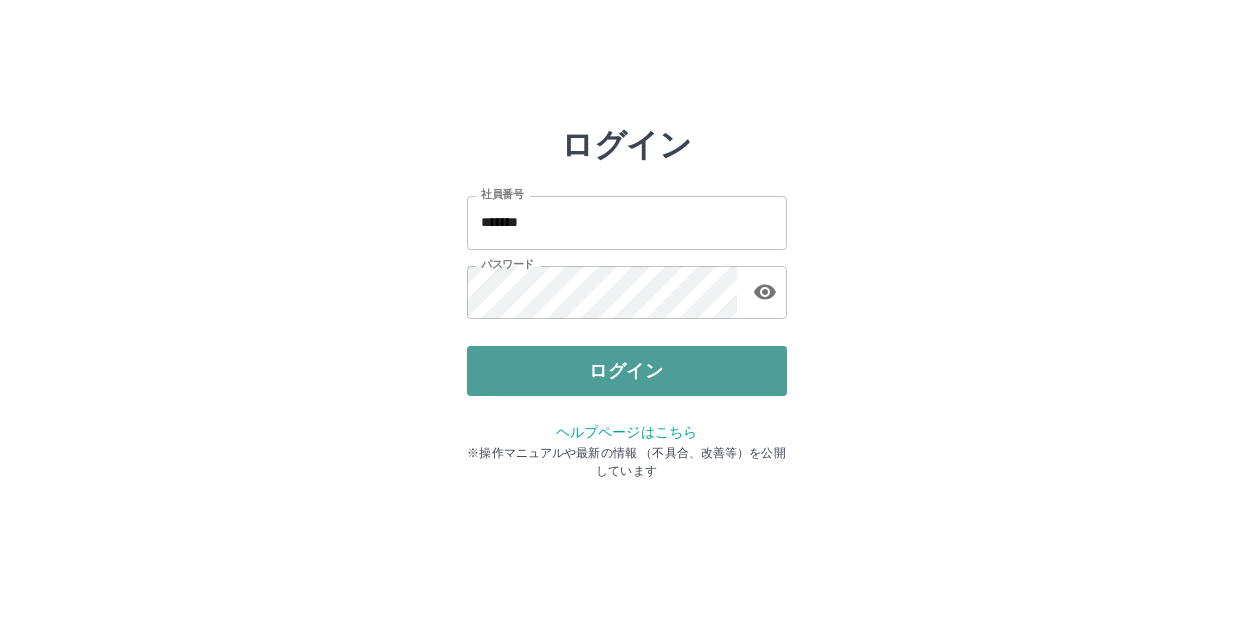 click on "ログイン" at bounding box center [627, 371] 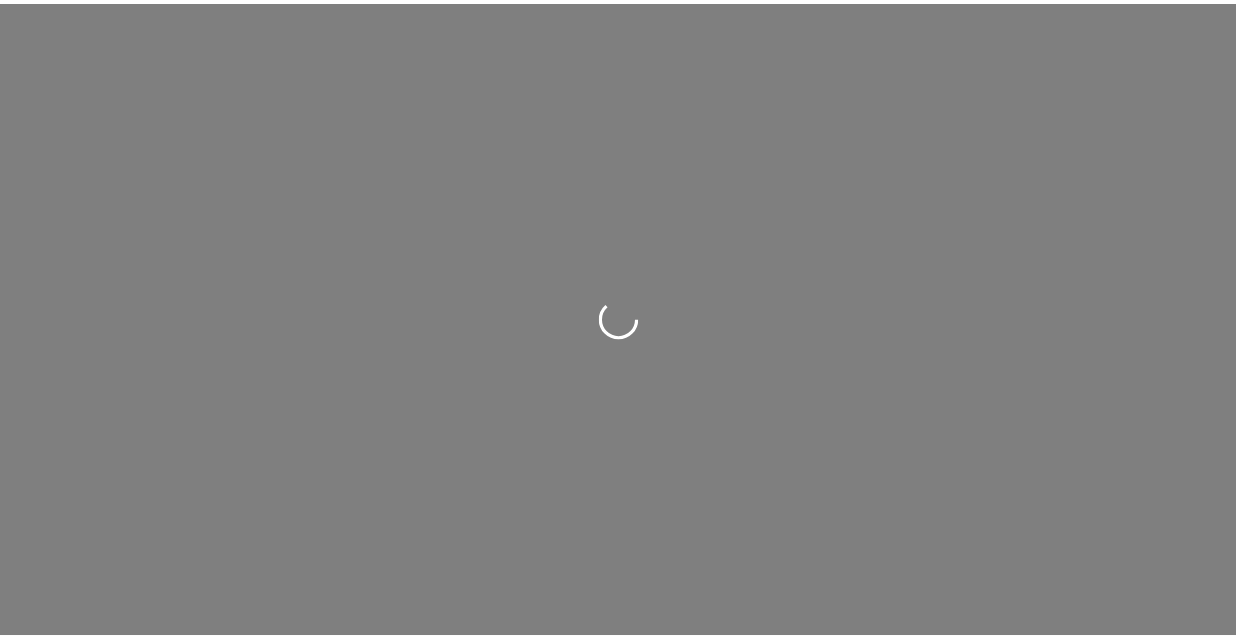 scroll, scrollTop: 0, scrollLeft: 0, axis: both 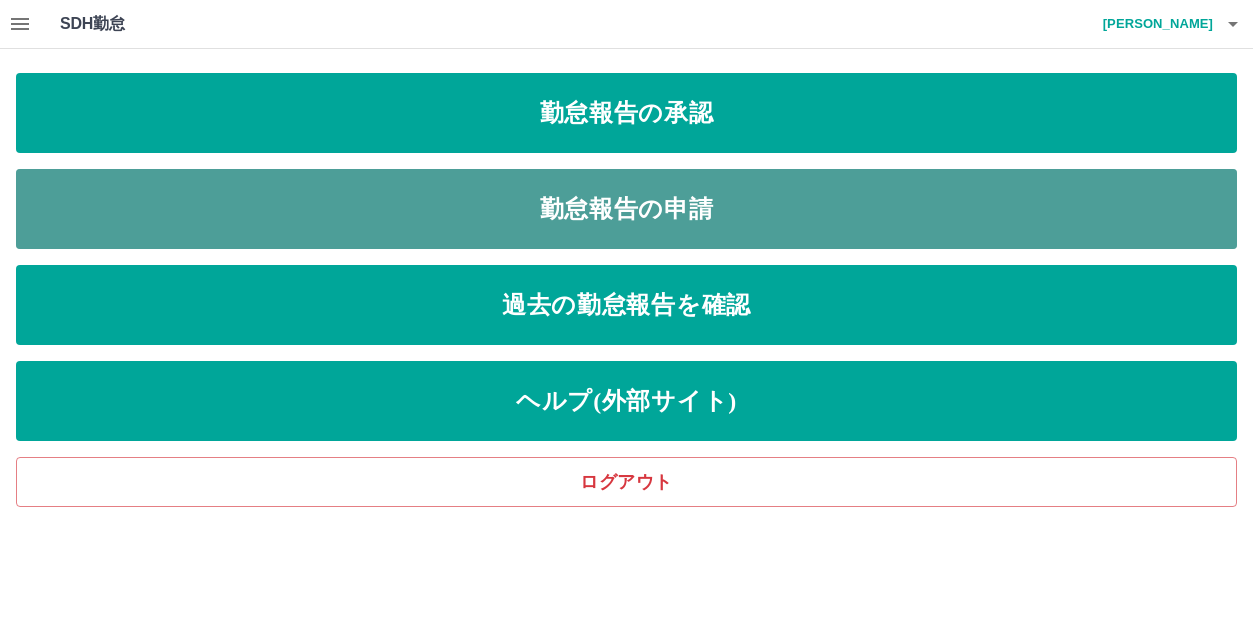 click on "勤怠報告の申請" at bounding box center [626, 209] 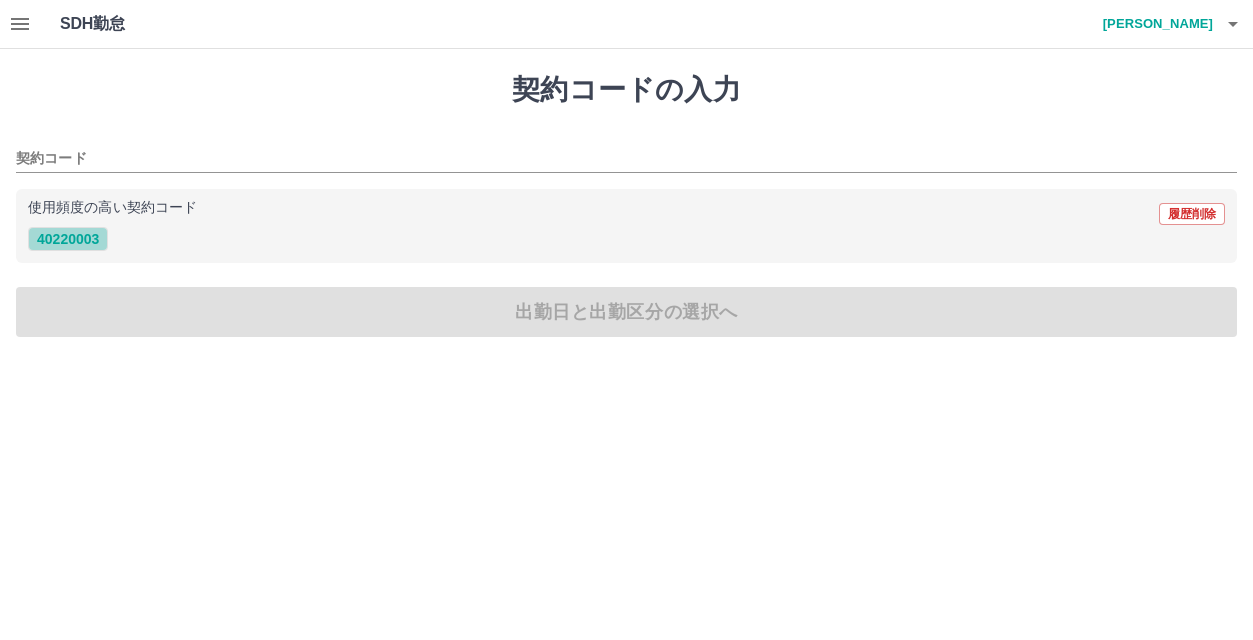 click on "40220003" at bounding box center (68, 239) 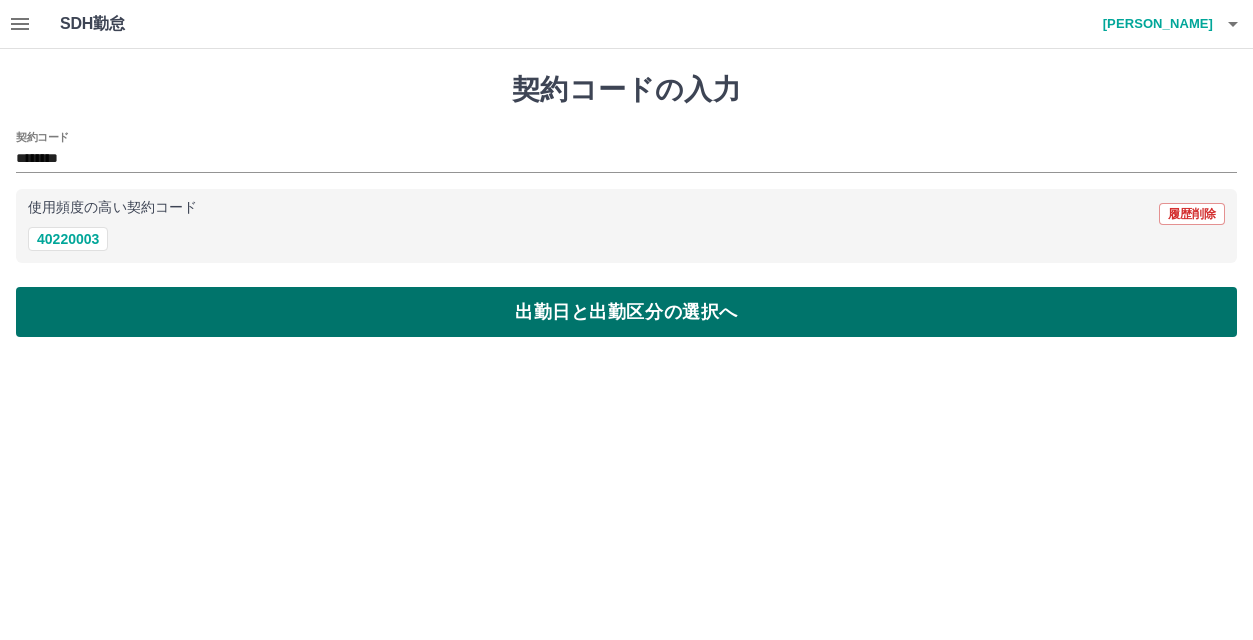 click on "出勤日と出勤区分の選択へ" at bounding box center (626, 312) 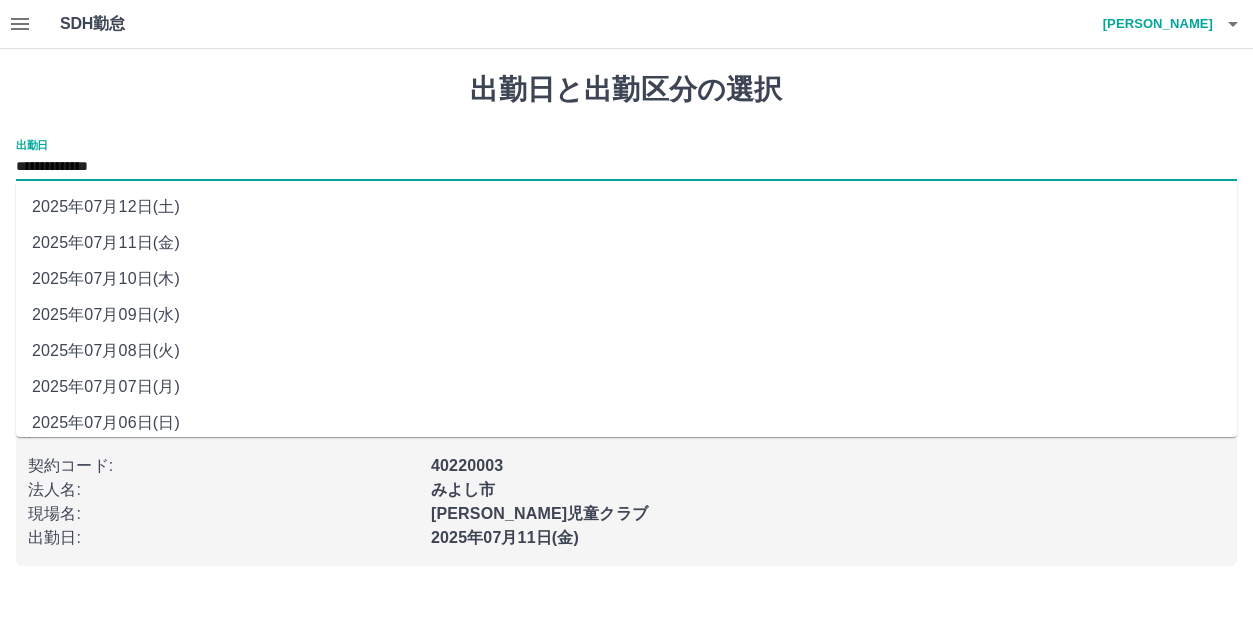 click on "**********" at bounding box center (626, 167) 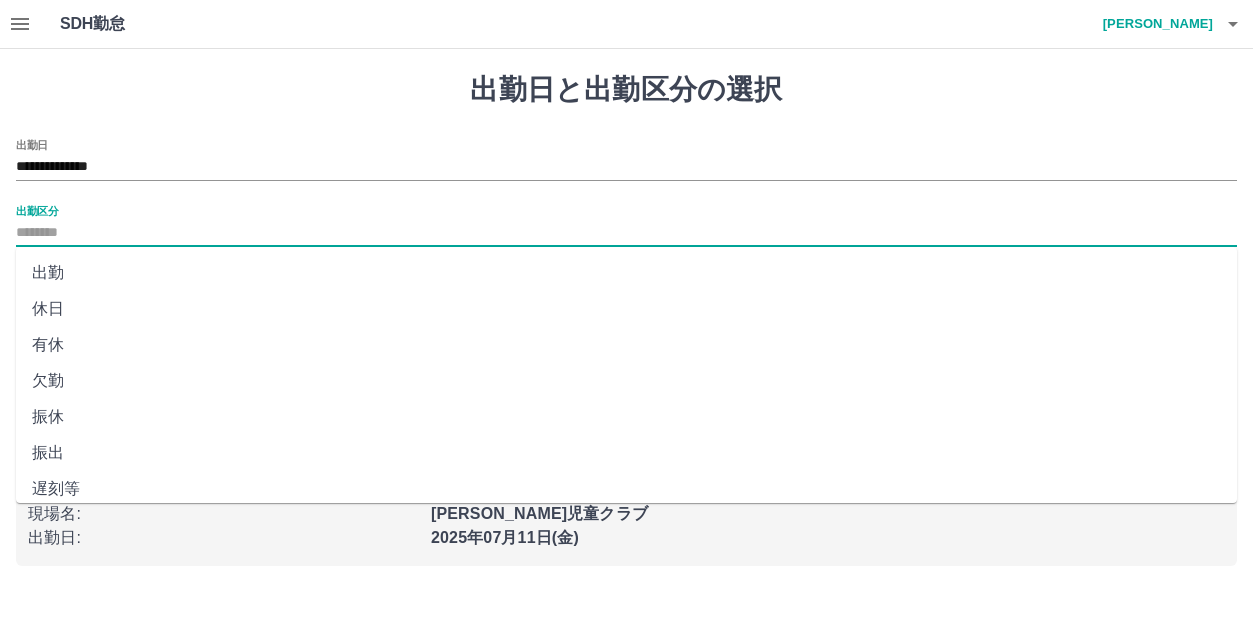 click on "出勤区分" at bounding box center (626, 233) 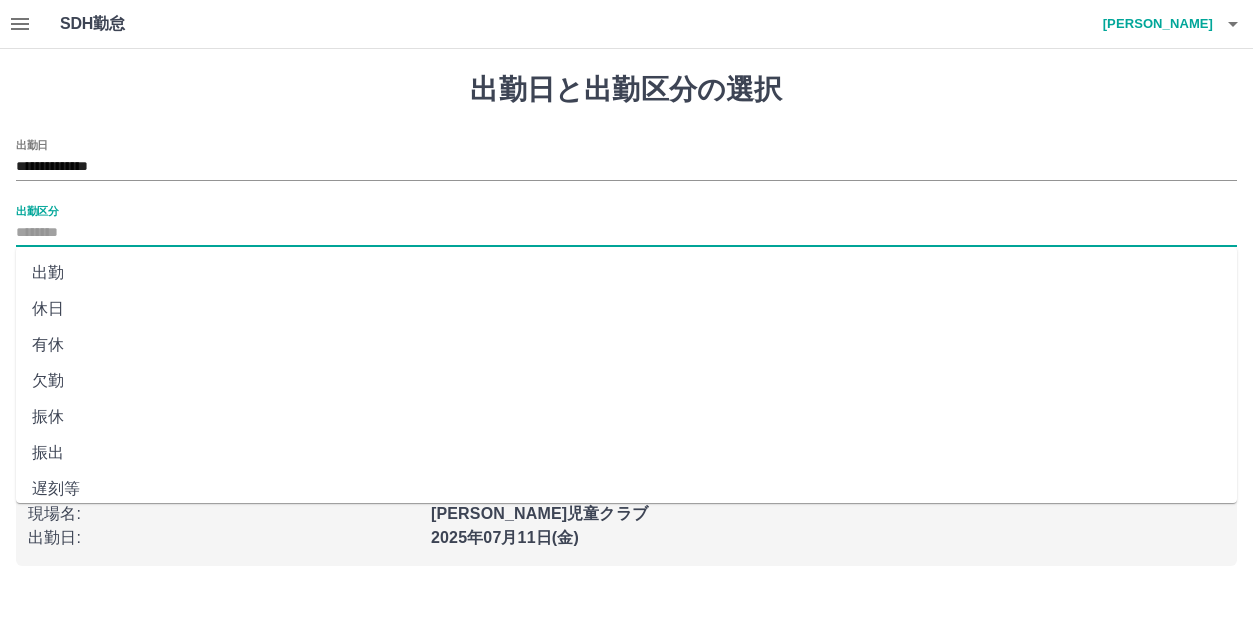click on "有休" at bounding box center (626, 345) 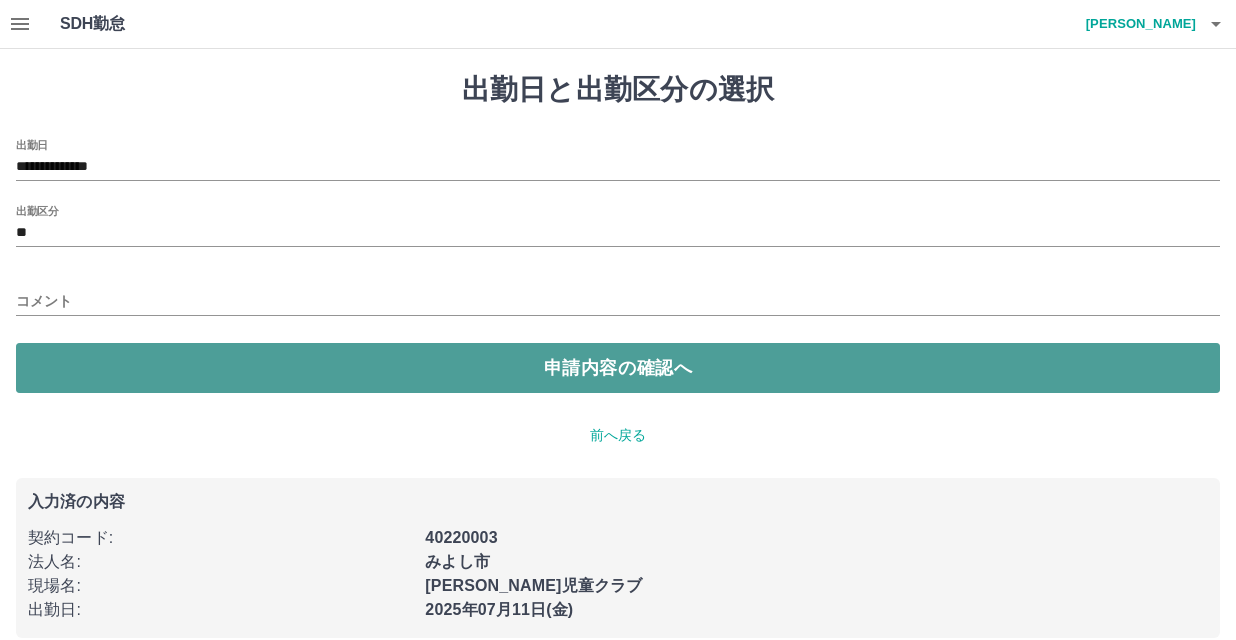 click on "申請内容の確認へ" at bounding box center [618, 368] 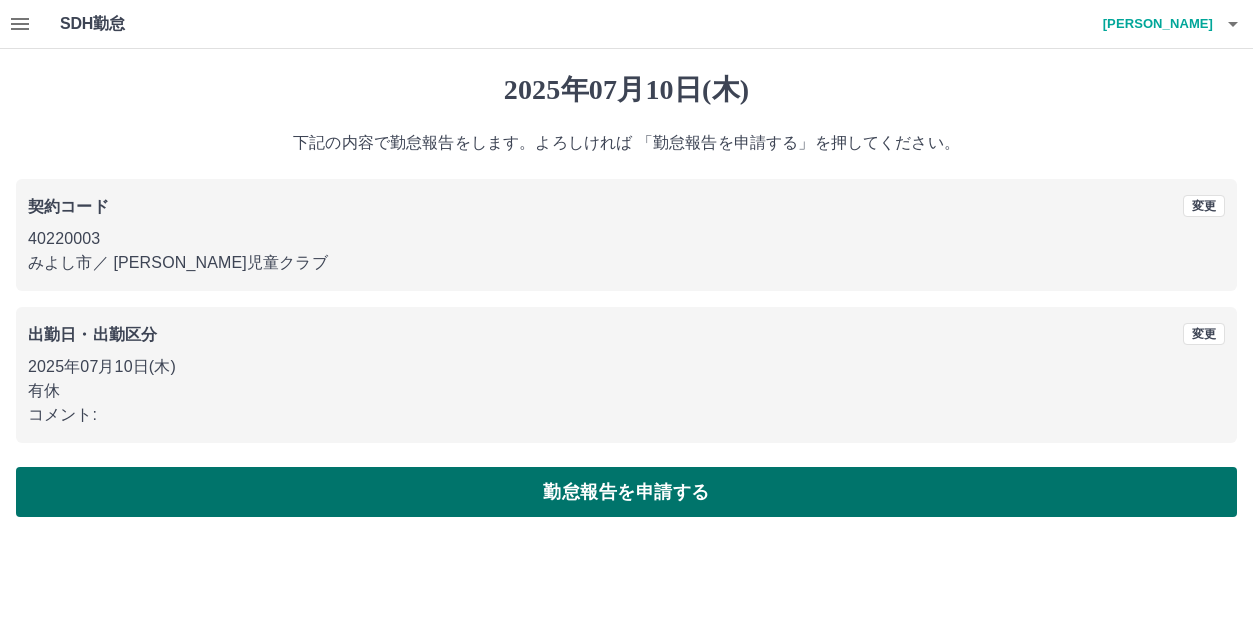 click on "勤怠報告を申請する" at bounding box center [626, 492] 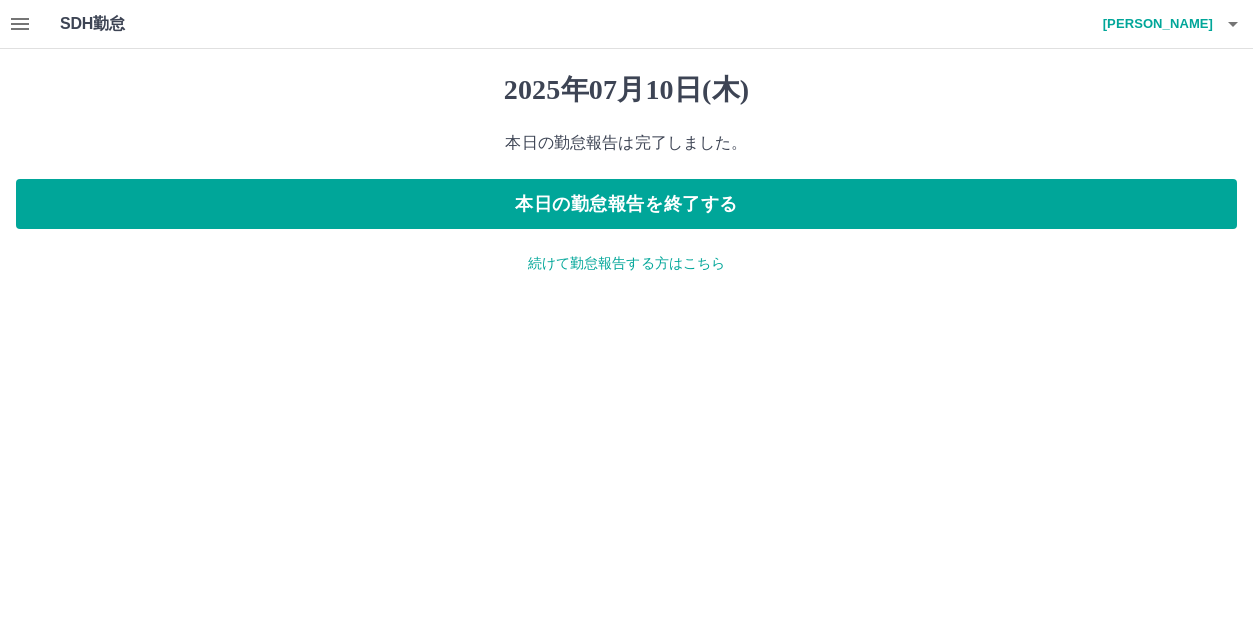 click on "続けて勤怠報告する方はこちら" at bounding box center (626, 263) 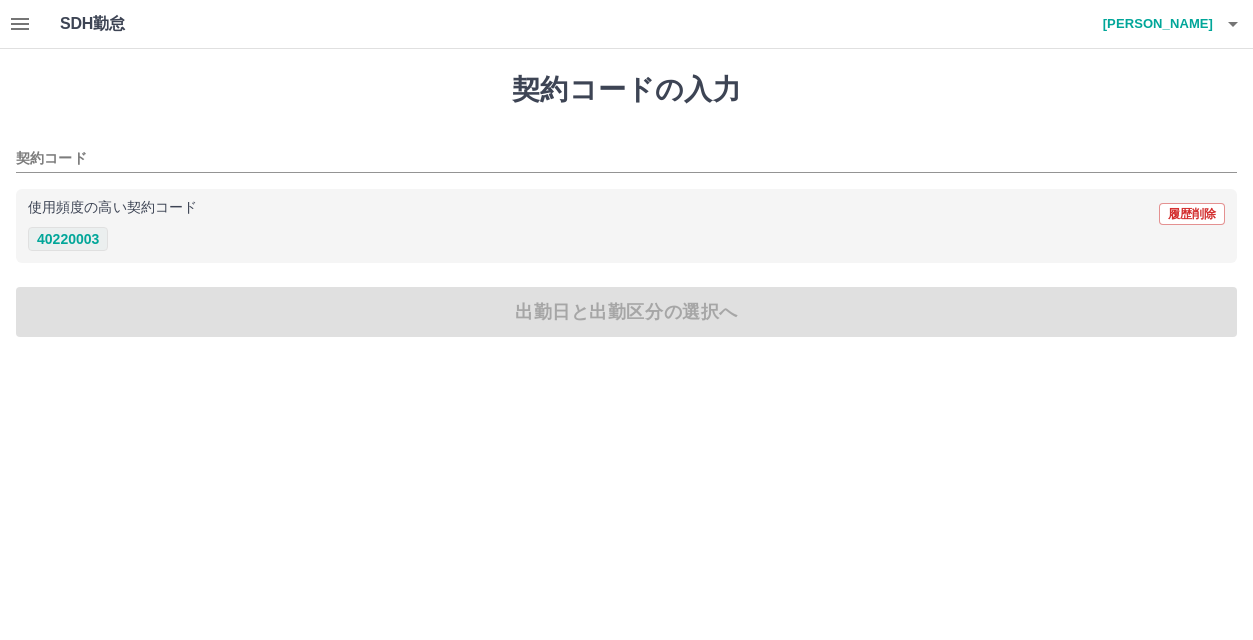 click on "40220003" at bounding box center [68, 239] 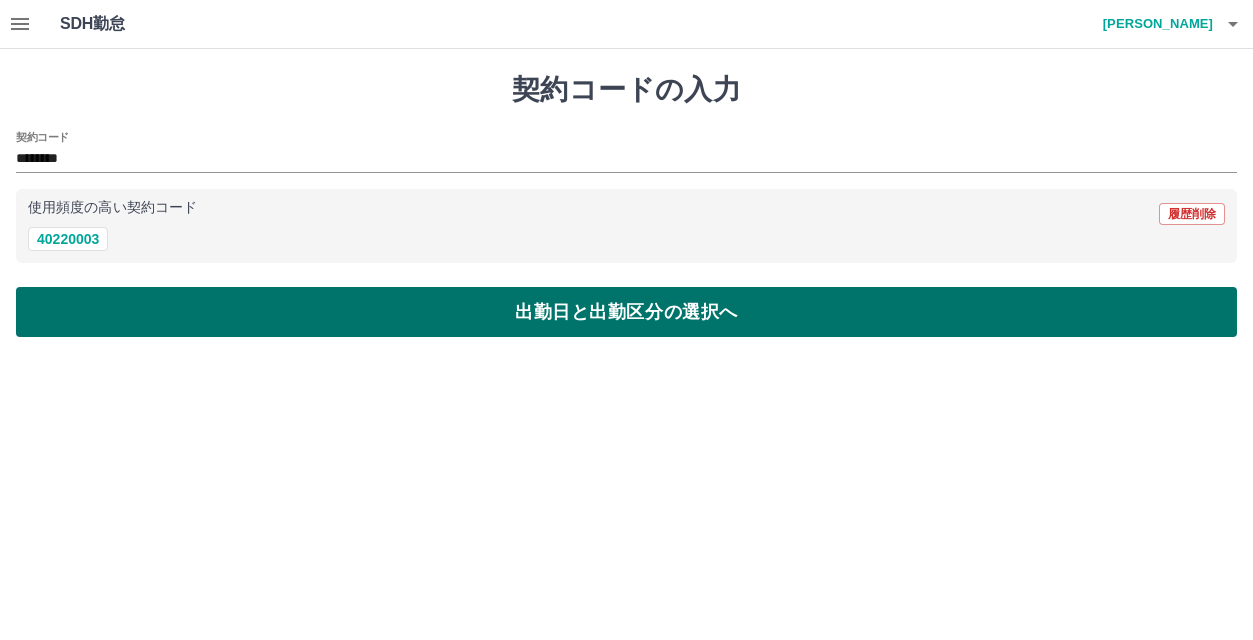 click on "出勤日と出勤区分の選択へ" at bounding box center [626, 312] 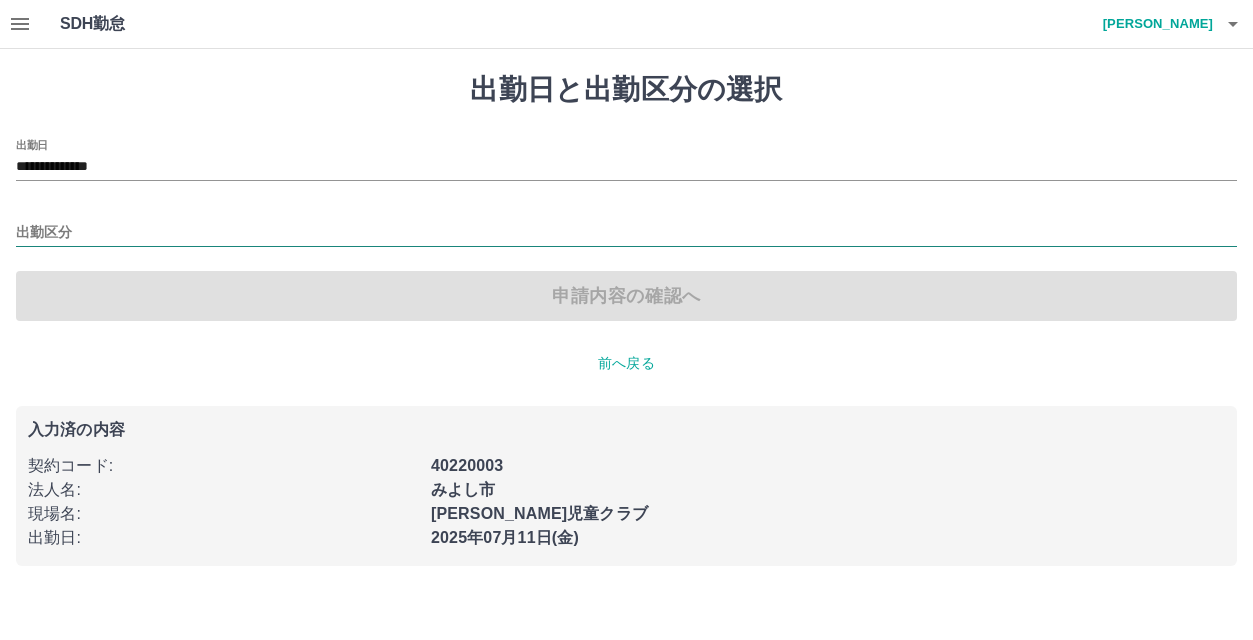click on "出勤区分" at bounding box center [626, 233] 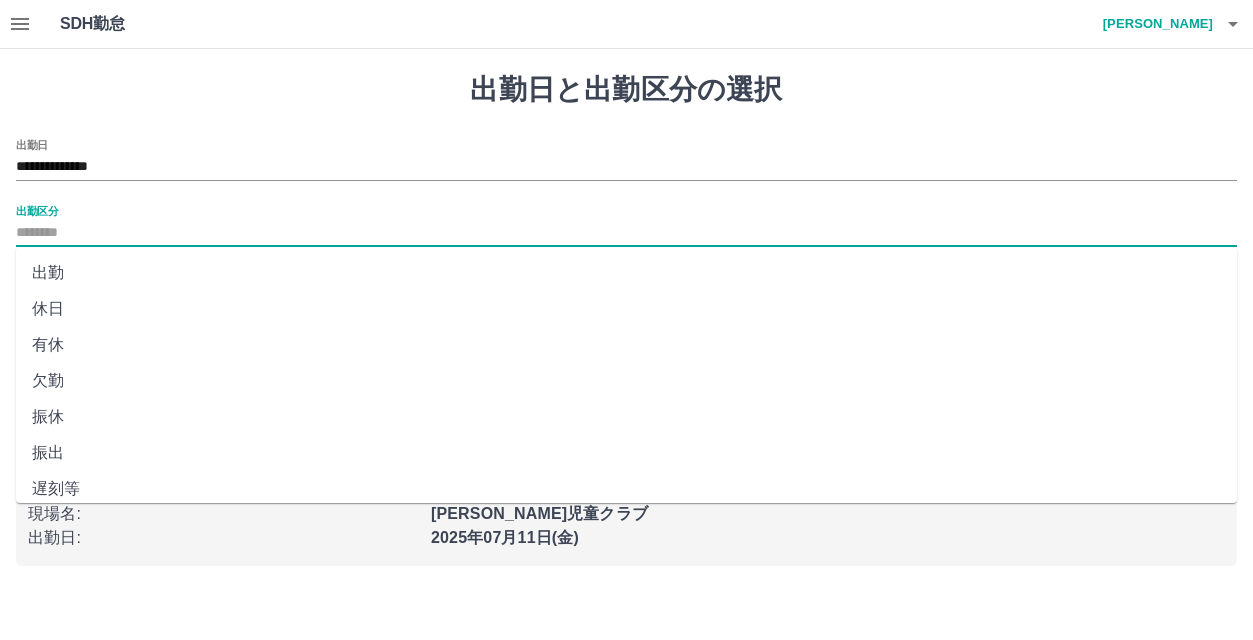 click on "出勤" at bounding box center [626, 273] 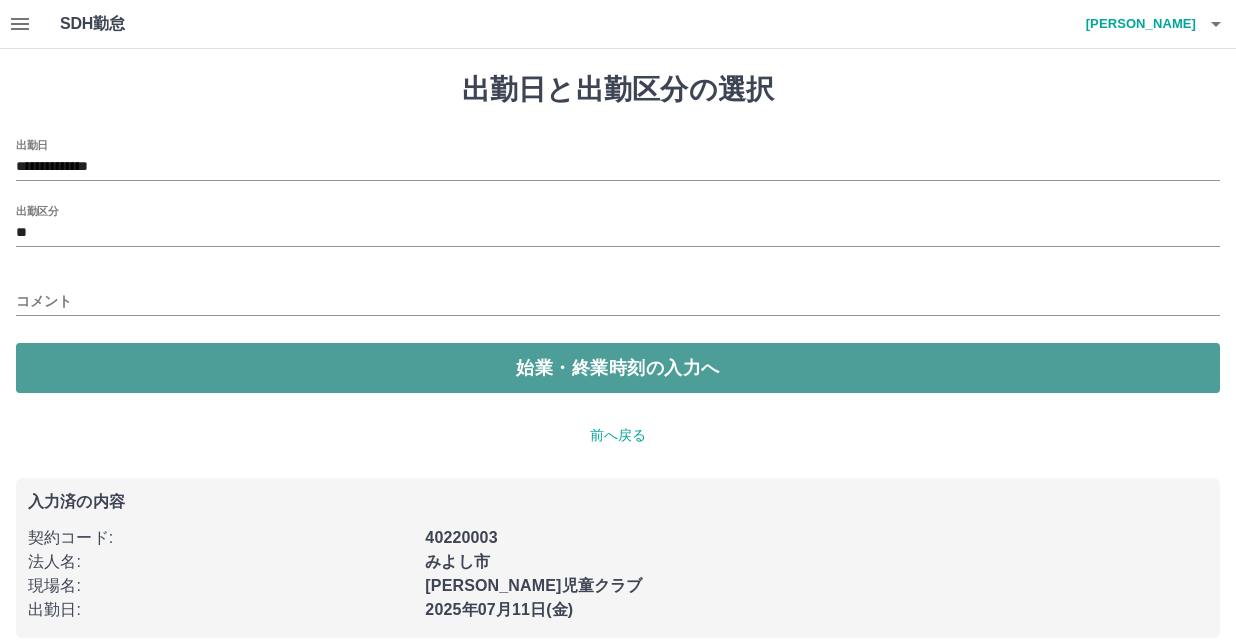 click on "始業・終業時刻の入力へ" at bounding box center (618, 368) 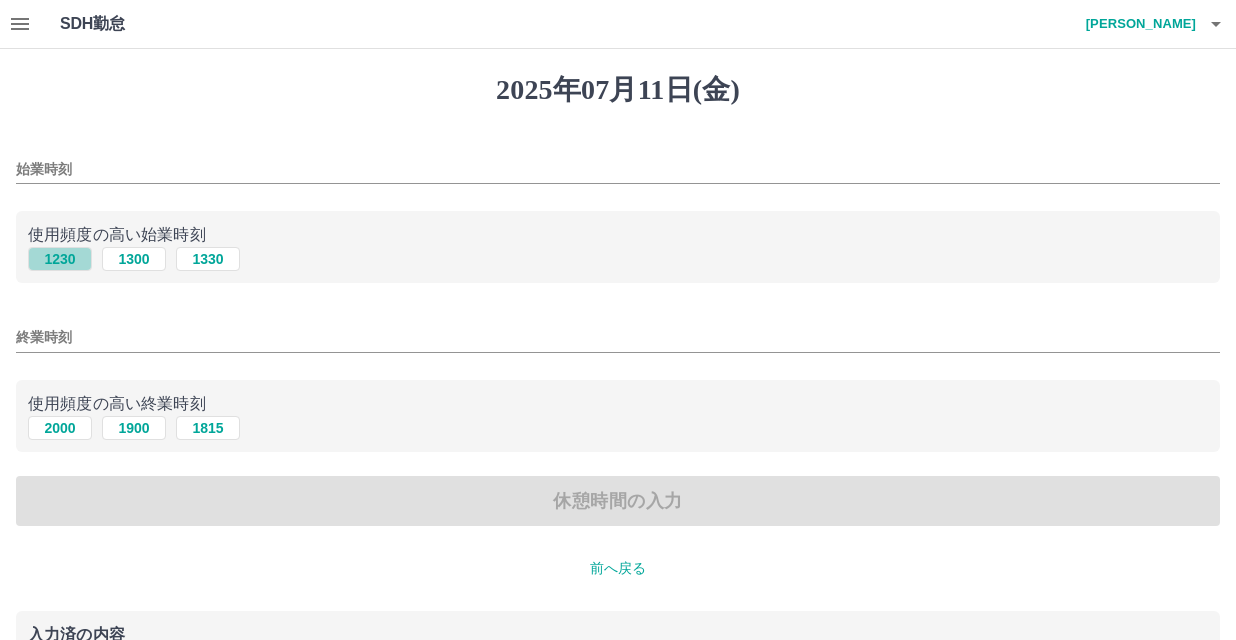 click on "1230" at bounding box center [60, 259] 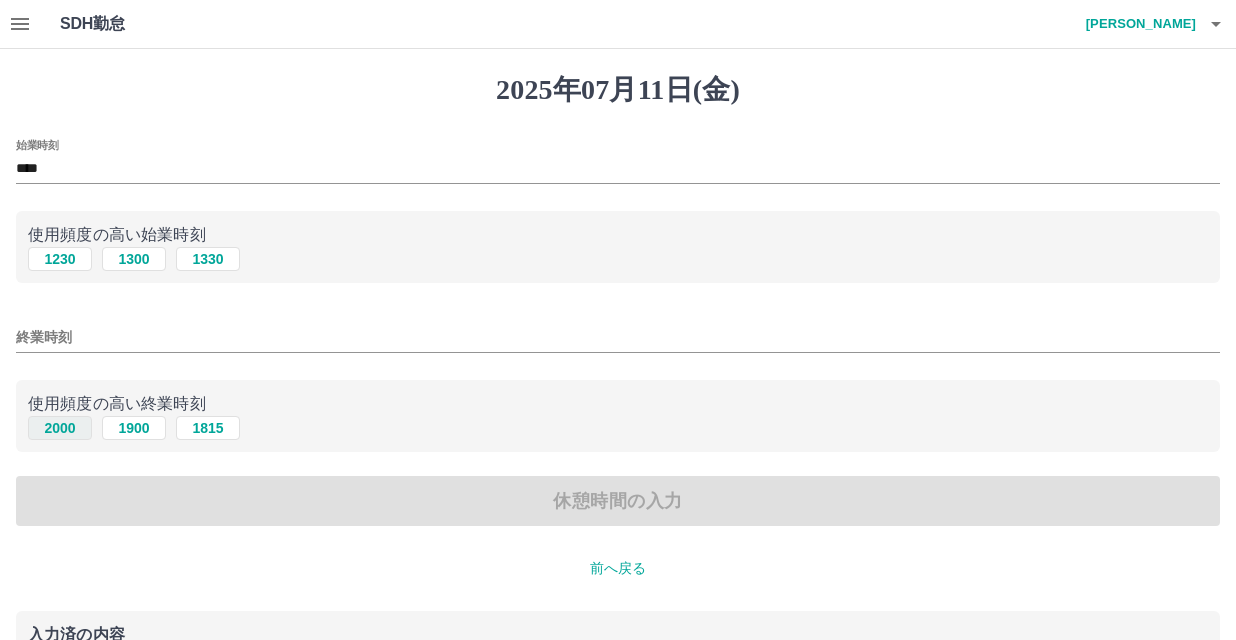click on "2000" at bounding box center (60, 428) 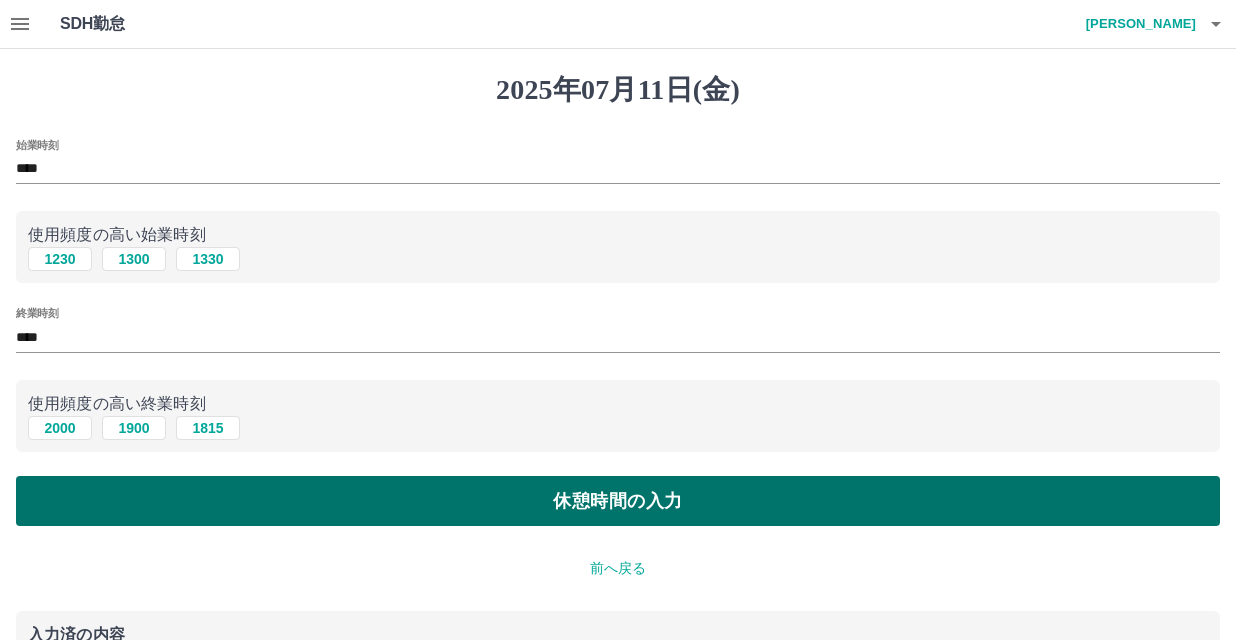 click on "休憩時間の入力" at bounding box center [618, 501] 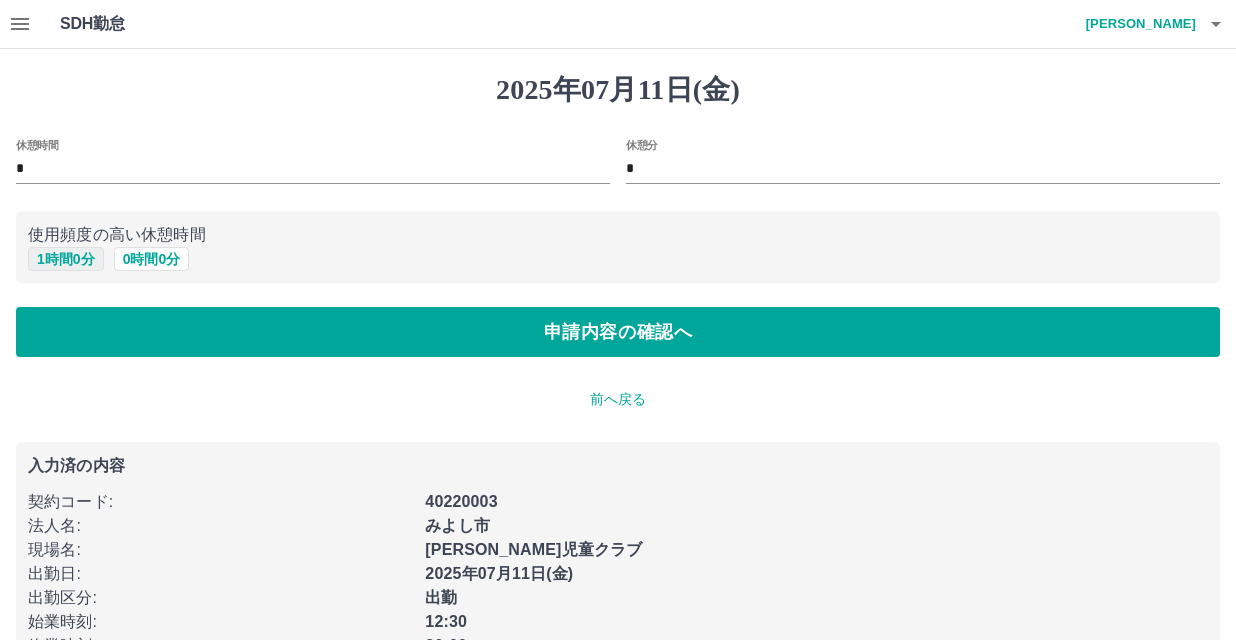 click on "1 時間 0 分" at bounding box center [66, 259] 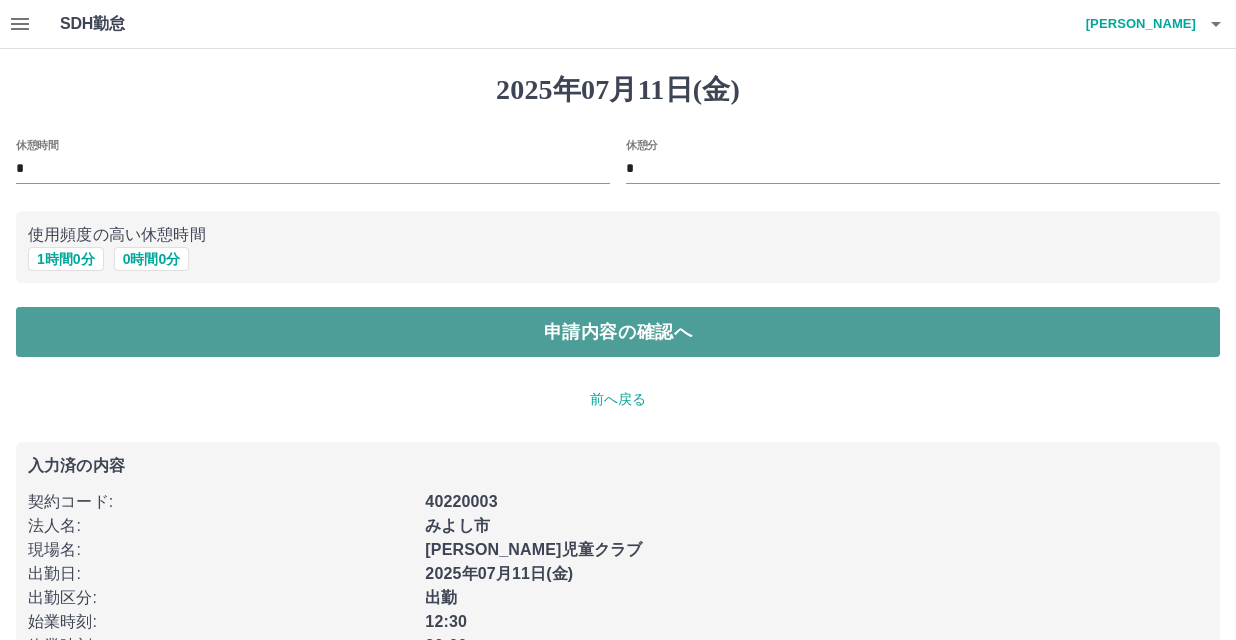 click on "申請内容の確認へ" at bounding box center [618, 332] 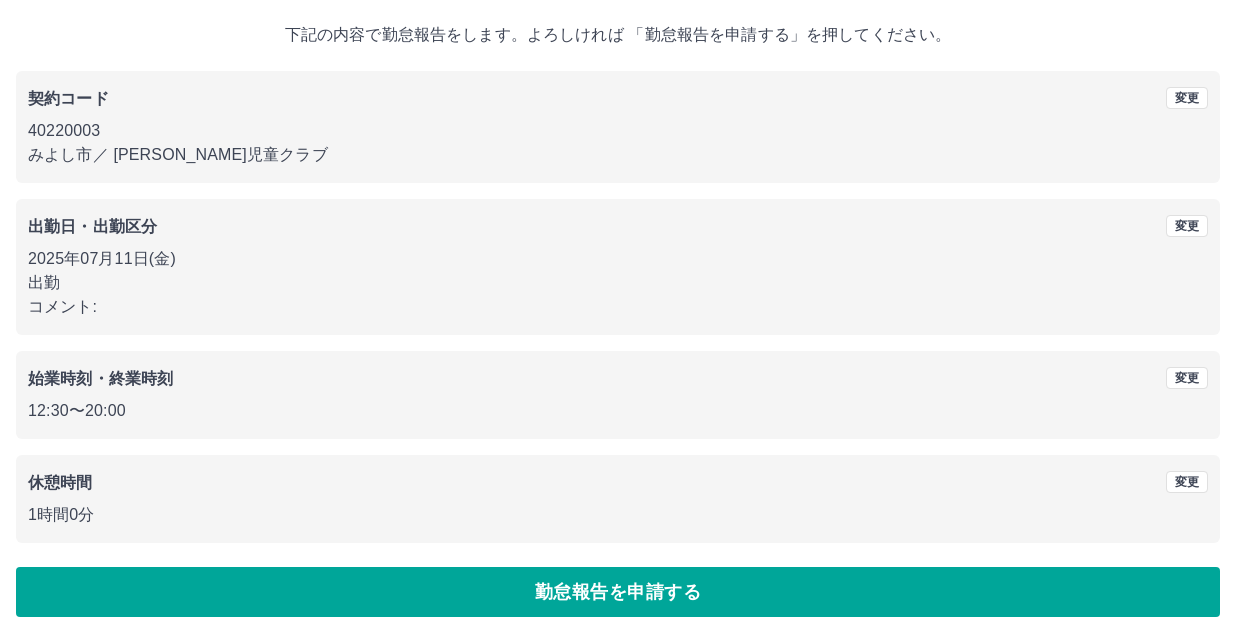 scroll, scrollTop: 109, scrollLeft: 0, axis: vertical 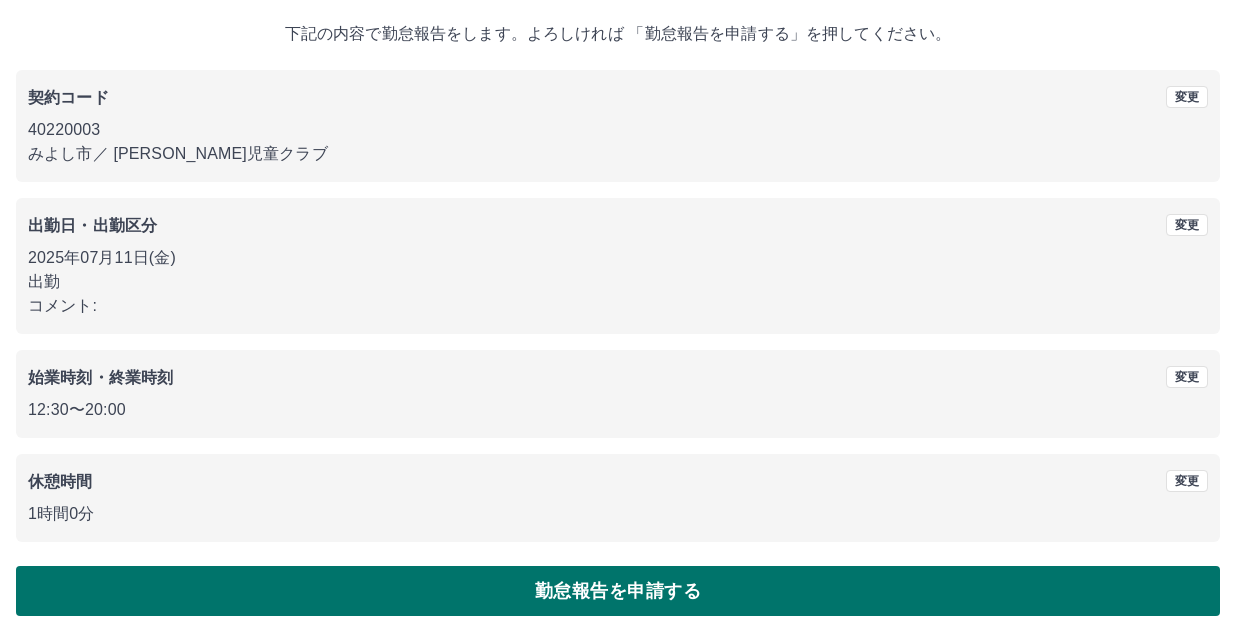 click on "勤怠報告を申請する" at bounding box center (618, 591) 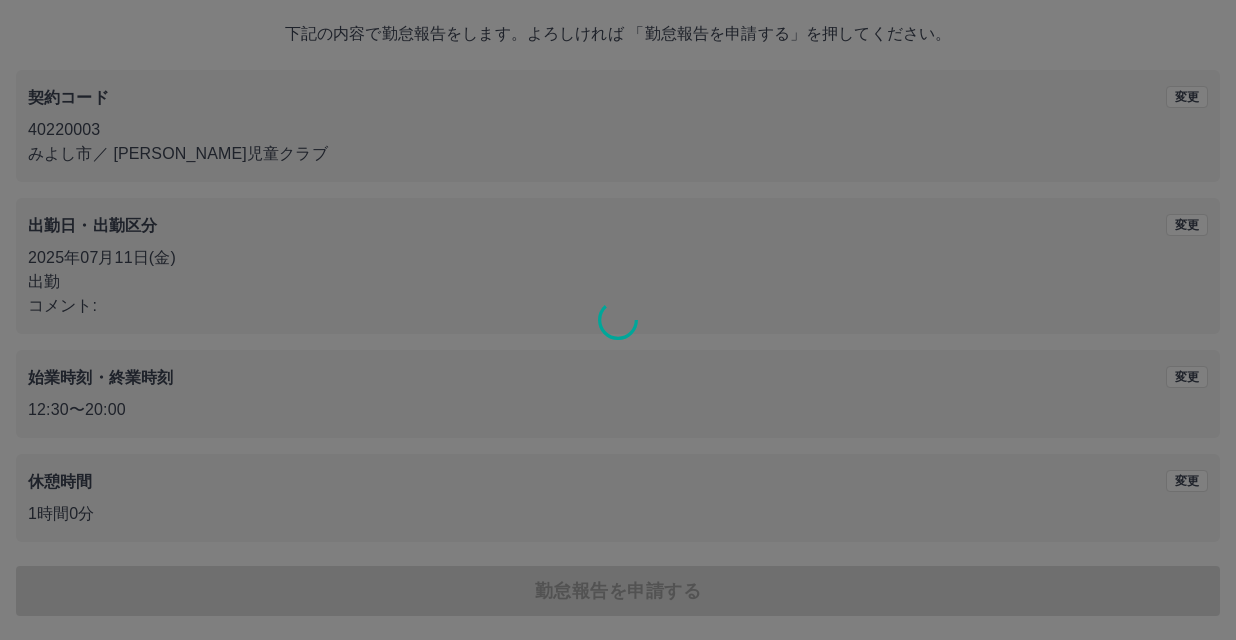 scroll, scrollTop: 0, scrollLeft: 0, axis: both 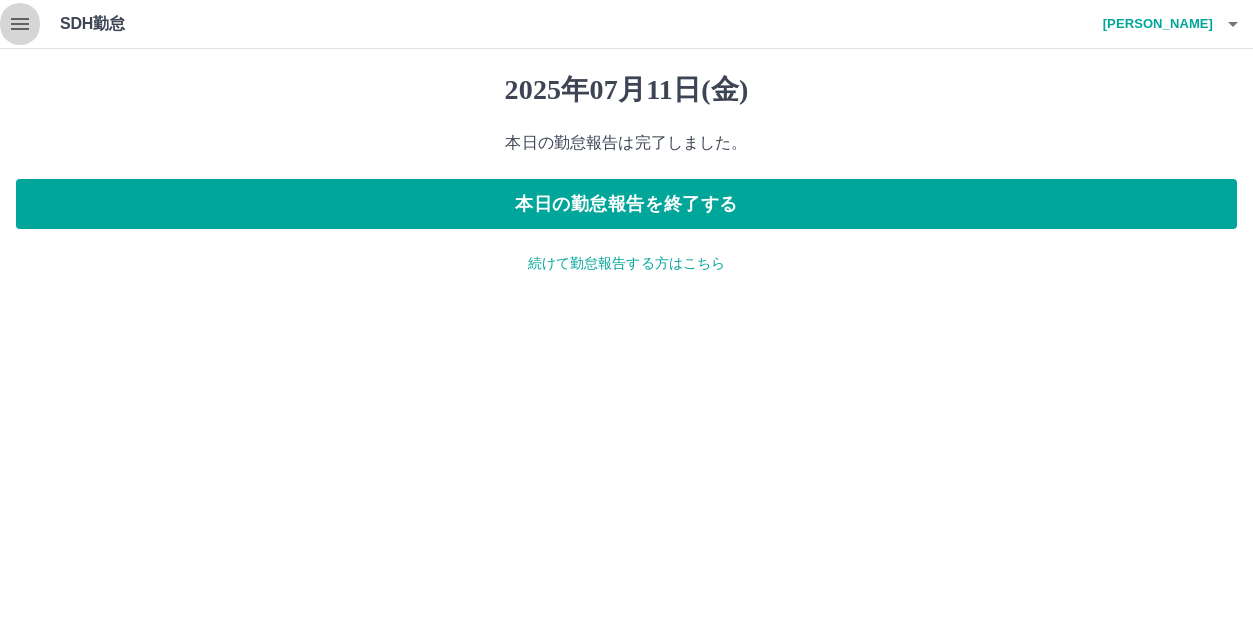 click 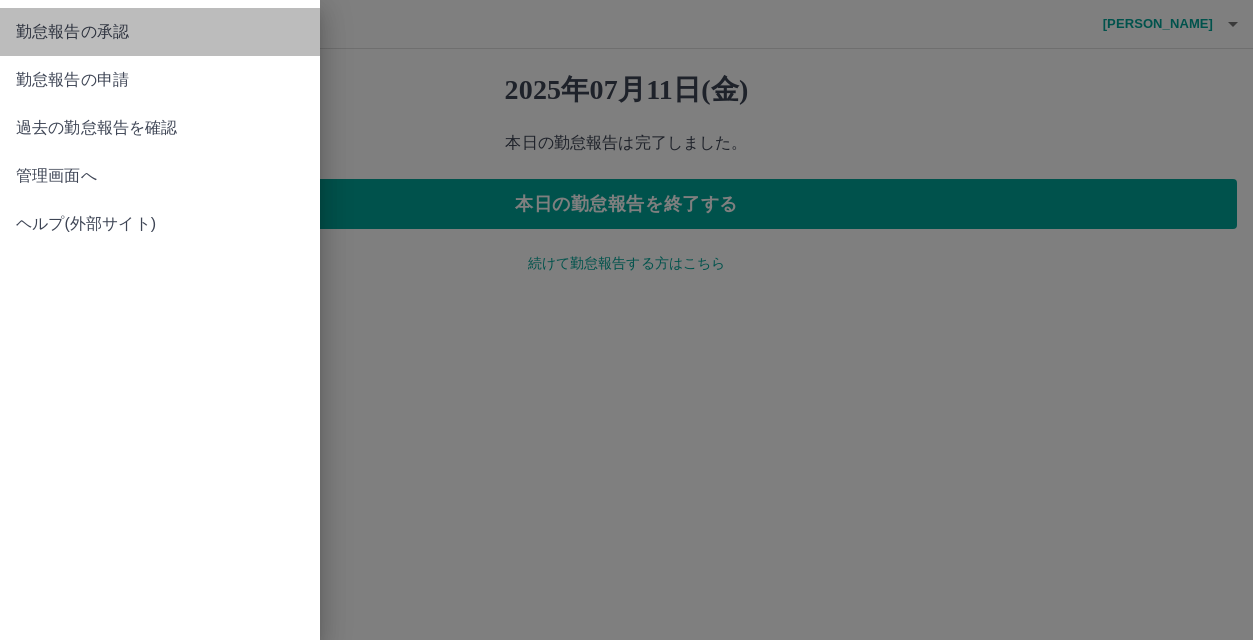 click on "勤怠報告の承認" at bounding box center [160, 32] 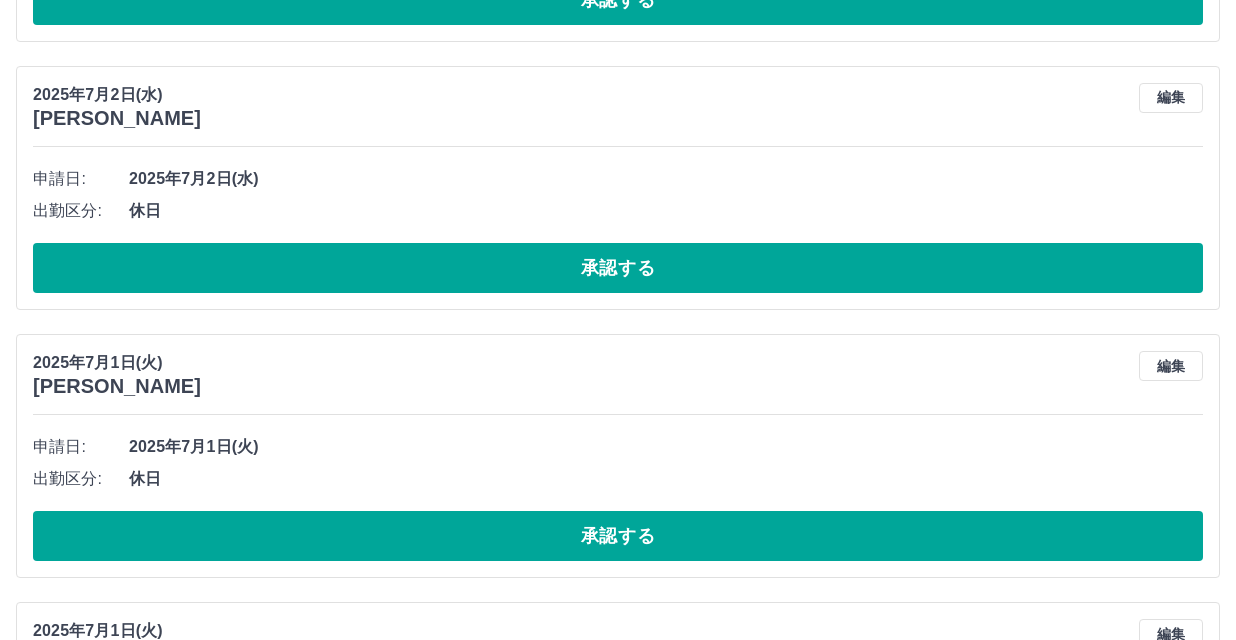 scroll, scrollTop: 10569, scrollLeft: 0, axis: vertical 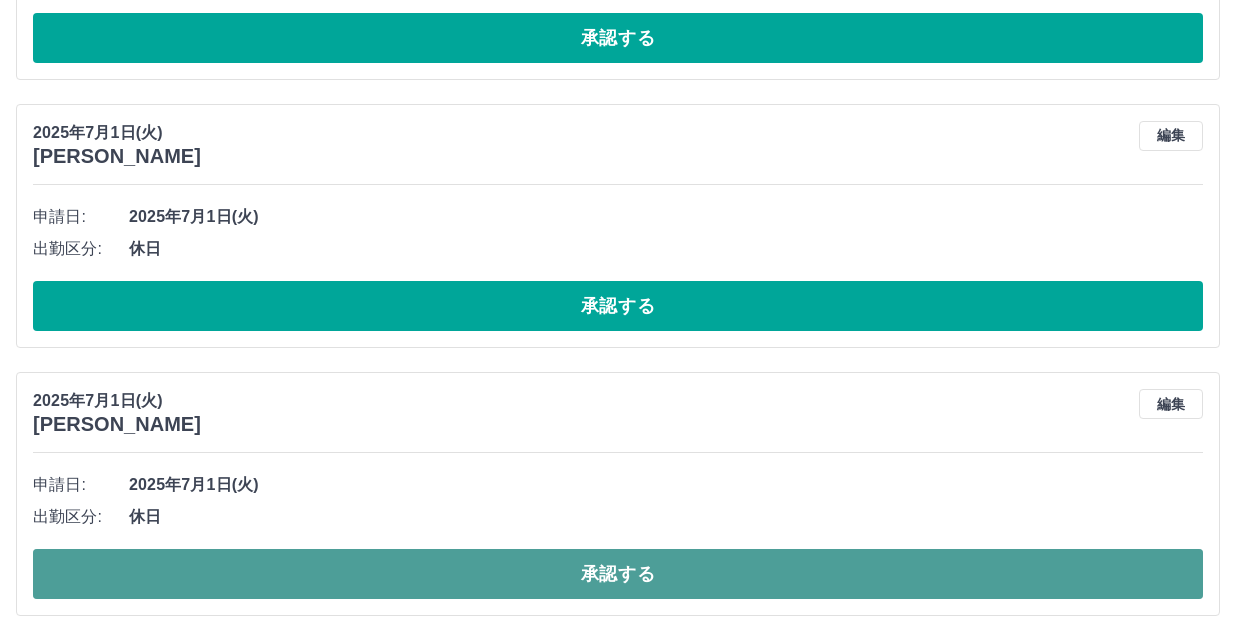 click on "承認する" at bounding box center [618, 574] 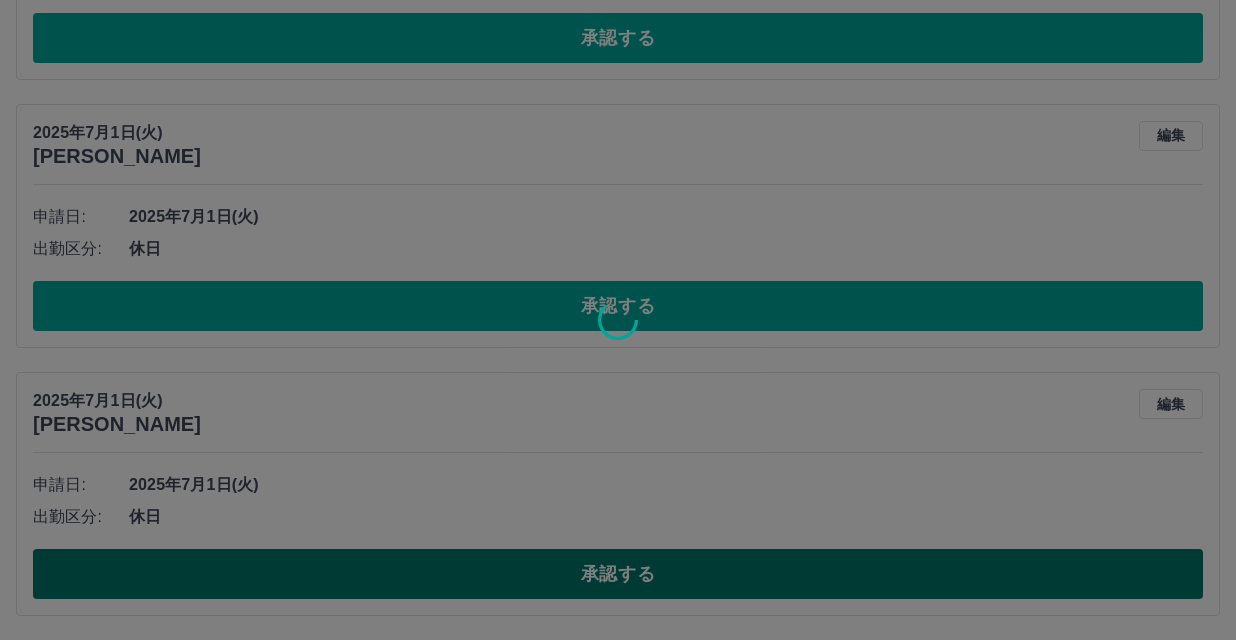 scroll, scrollTop: 10301, scrollLeft: 0, axis: vertical 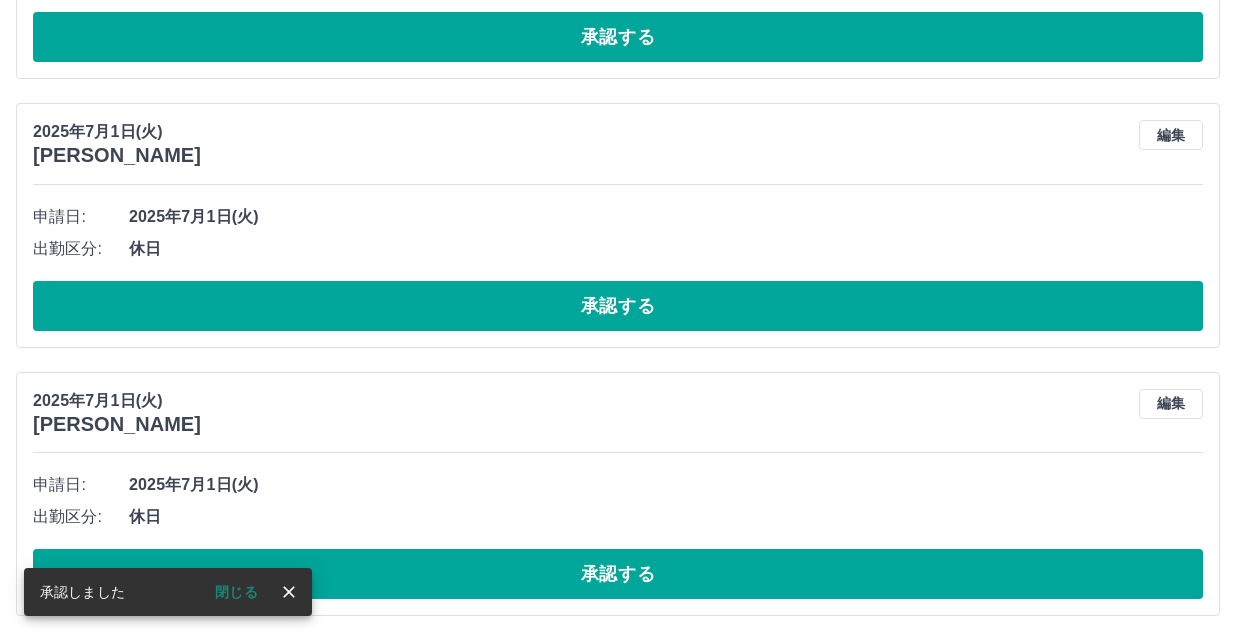 click on "承認する" at bounding box center (618, 574) 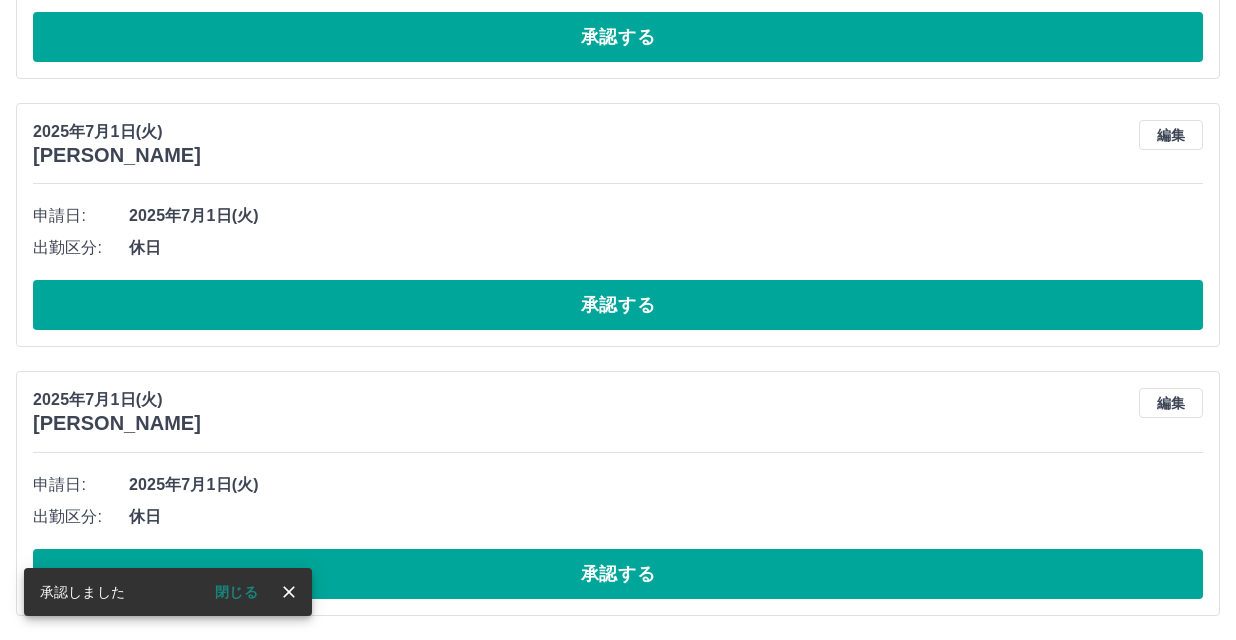 scroll, scrollTop: 10033, scrollLeft: 0, axis: vertical 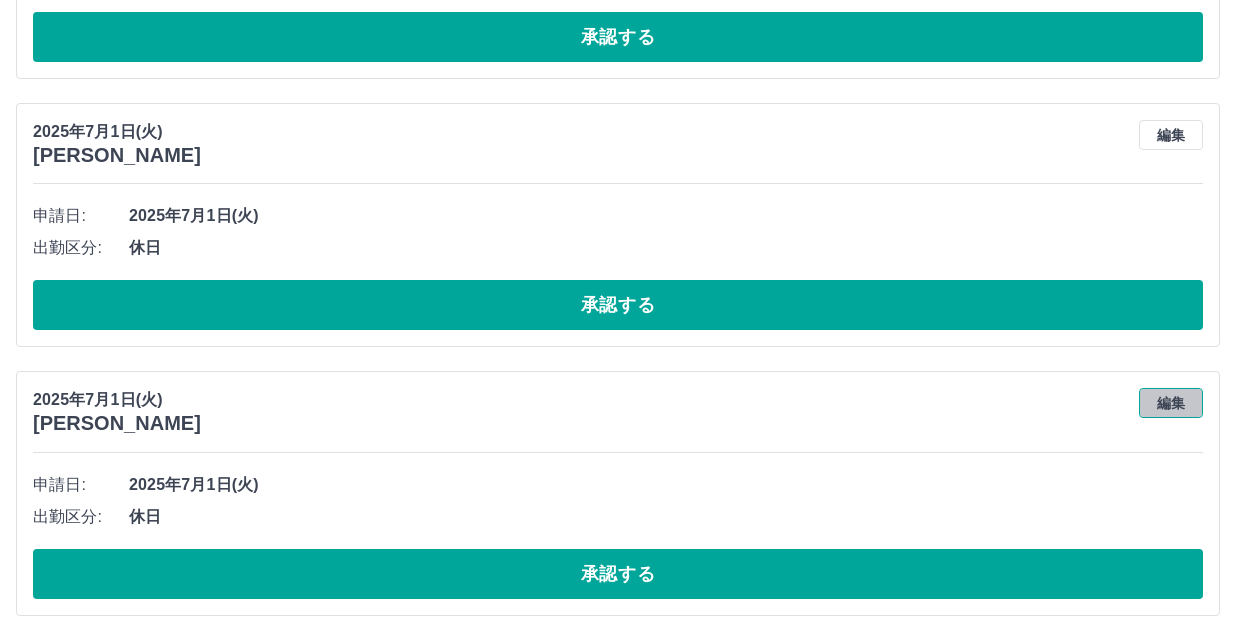 click on "編集" at bounding box center (1171, 403) 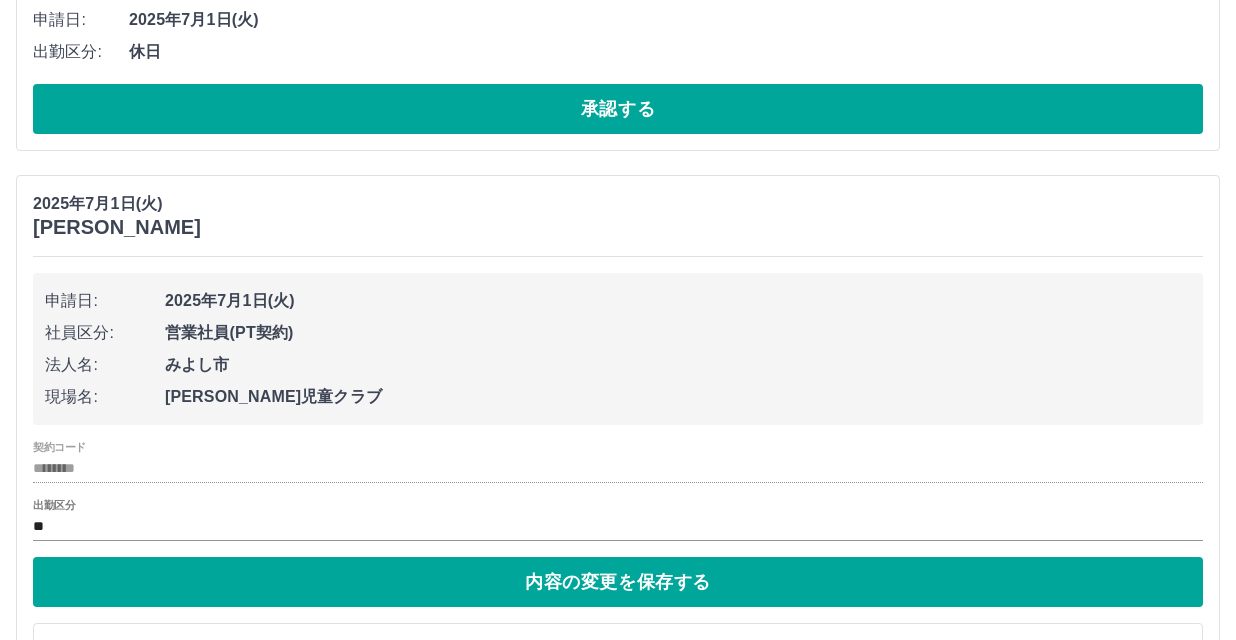 scroll, scrollTop: 10233, scrollLeft: 0, axis: vertical 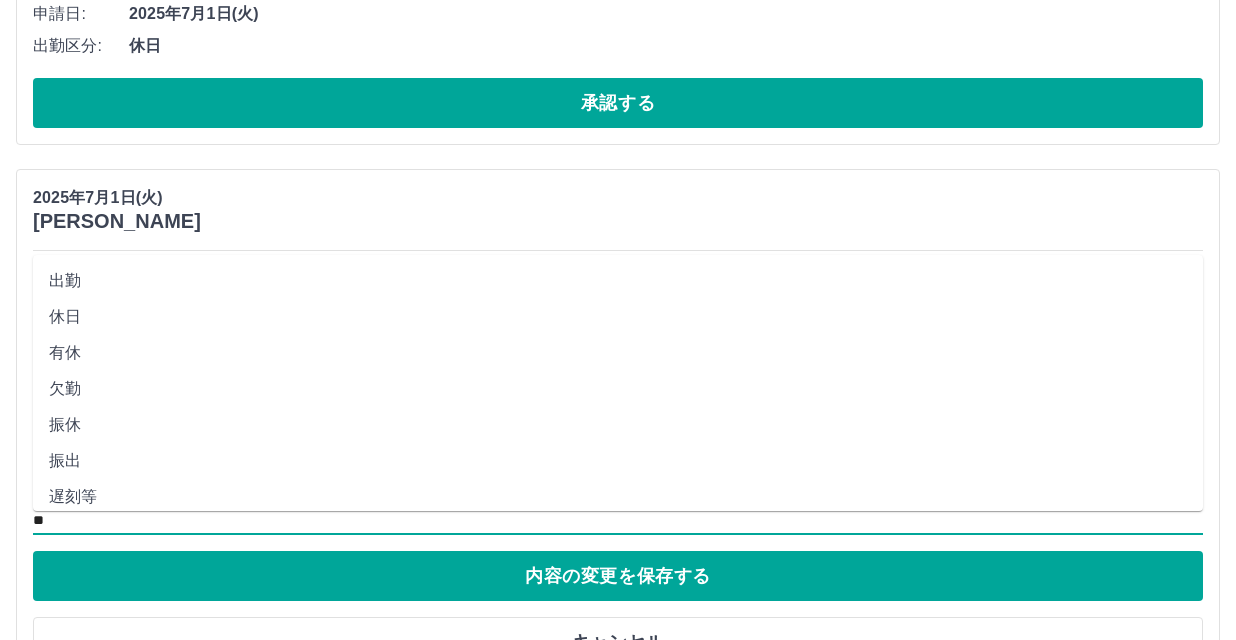 click on "**" at bounding box center (618, 521) 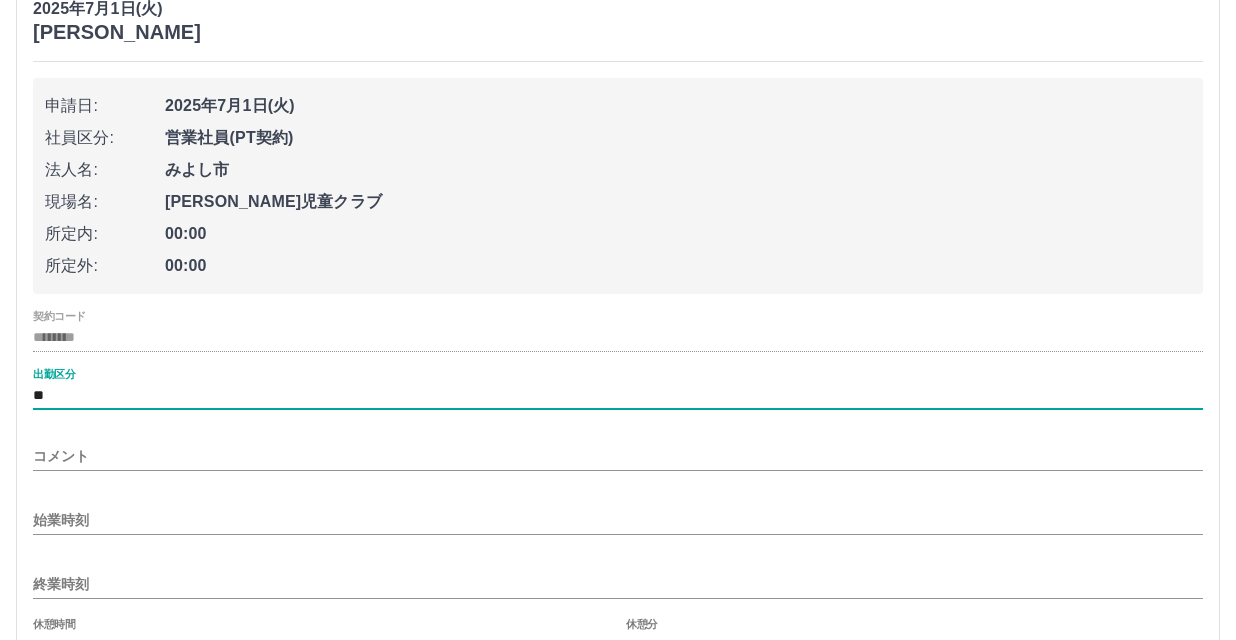 scroll, scrollTop: 10433, scrollLeft: 0, axis: vertical 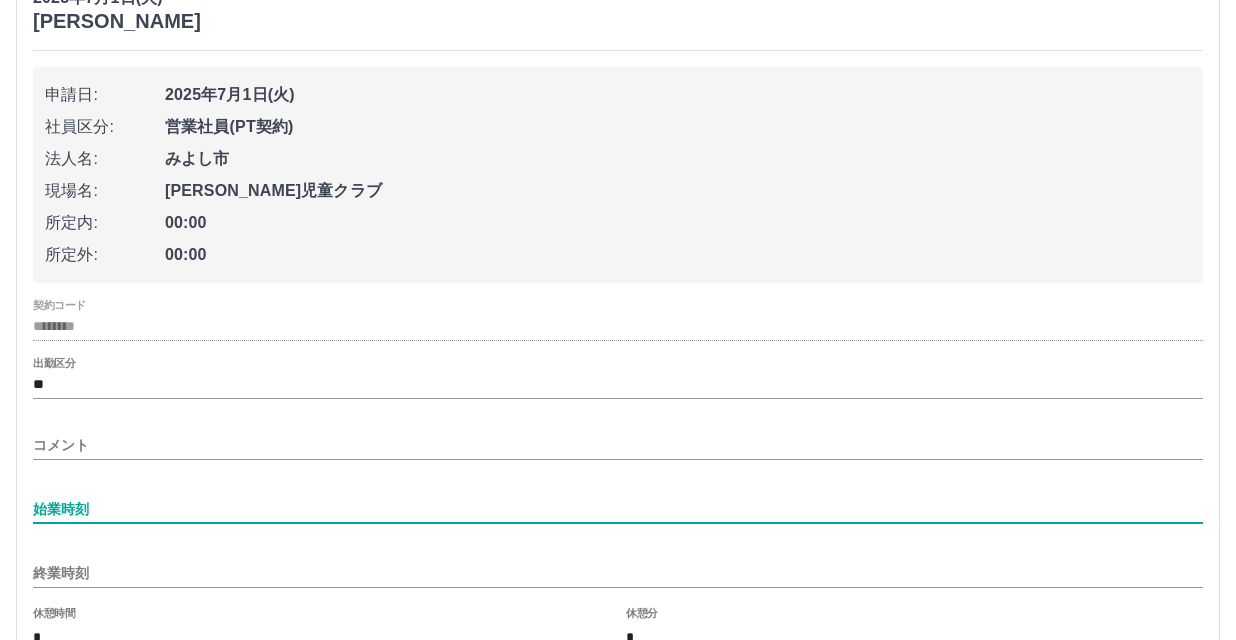 click on "始業時刻" at bounding box center (618, 509) 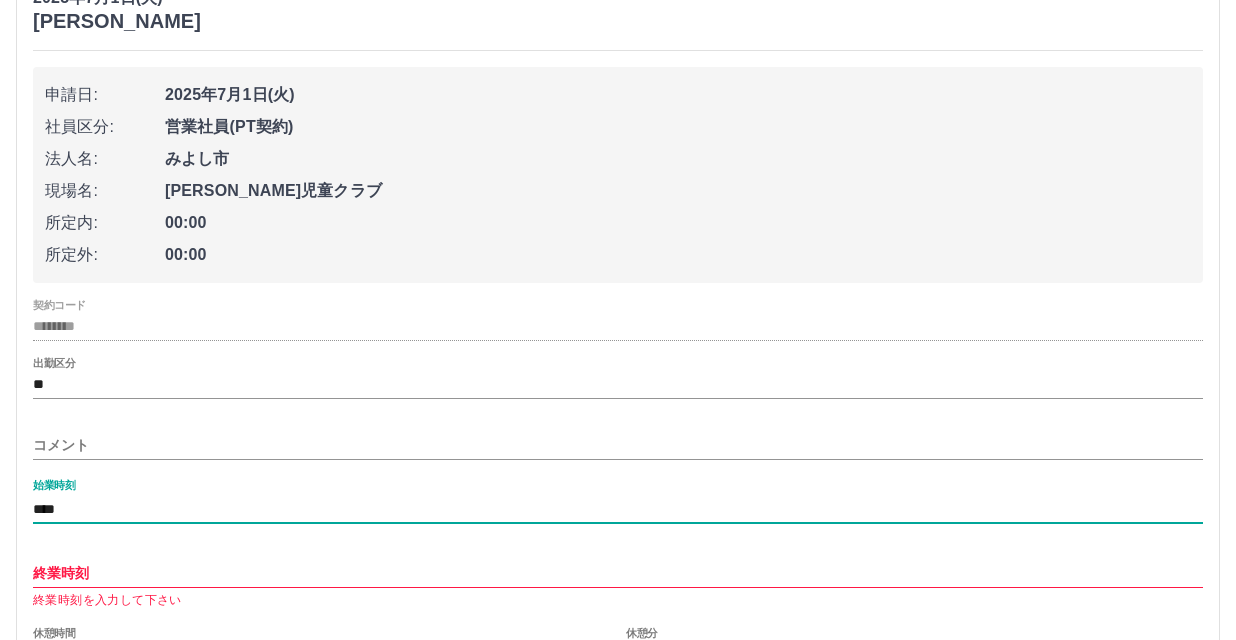 click on "終業時刻" at bounding box center (618, 573) 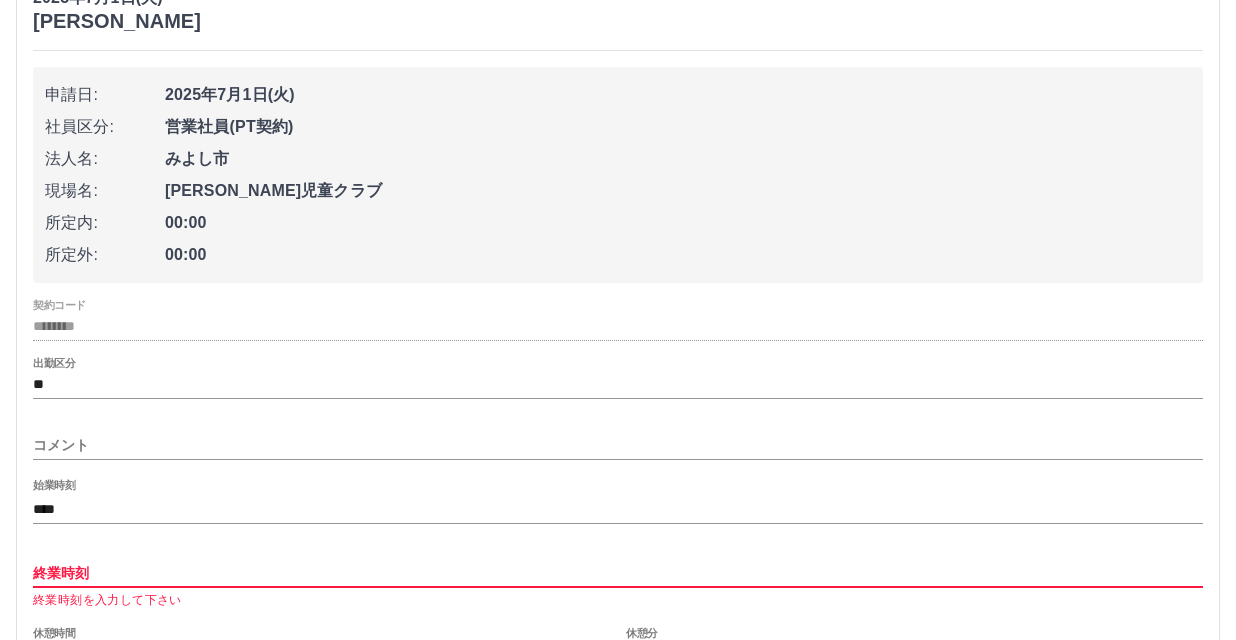 type on "****" 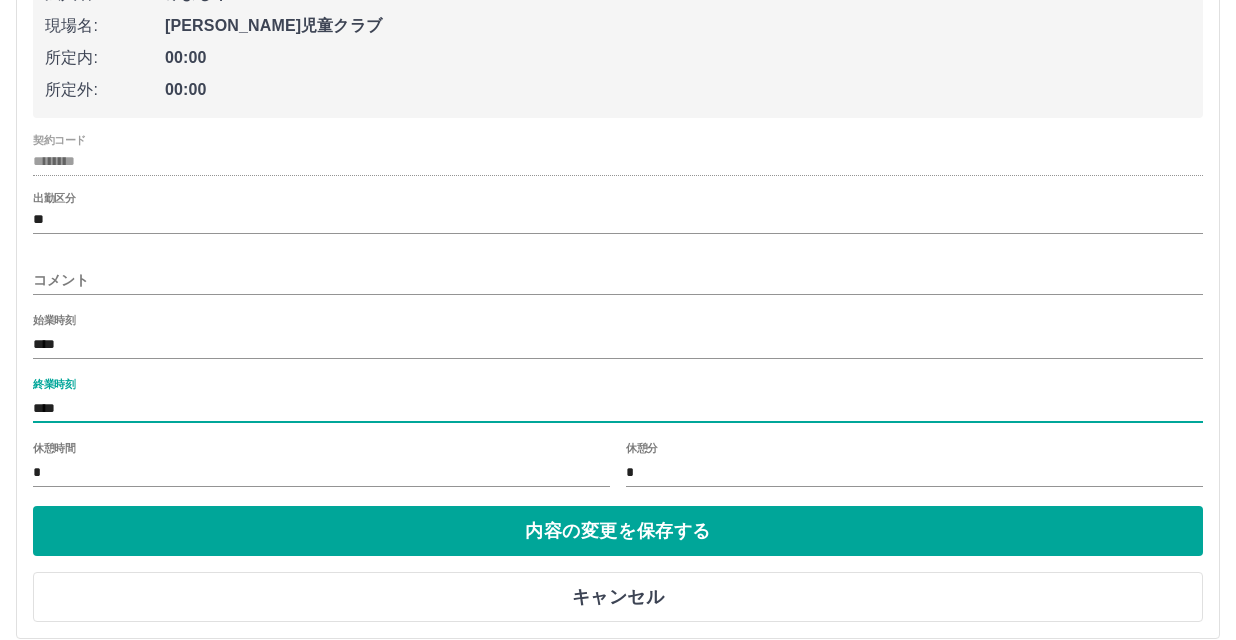 scroll, scrollTop: 10623, scrollLeft: 0, axis: vertical 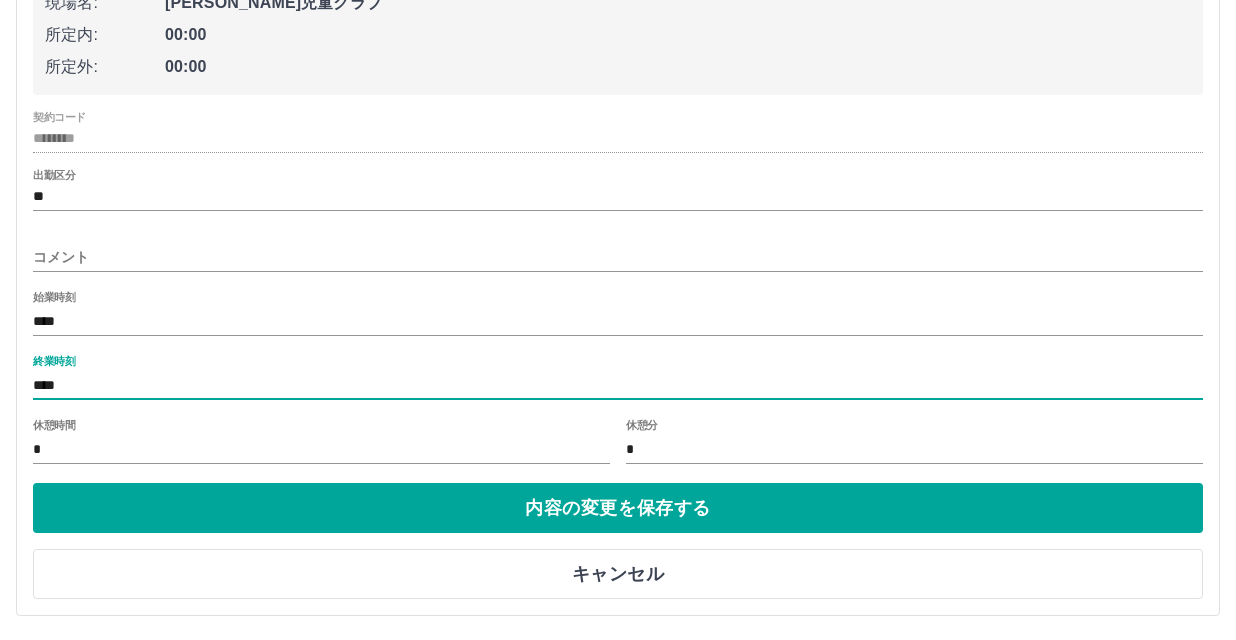 click on "内容の変更を保存する" at bounding box center [618, 508] 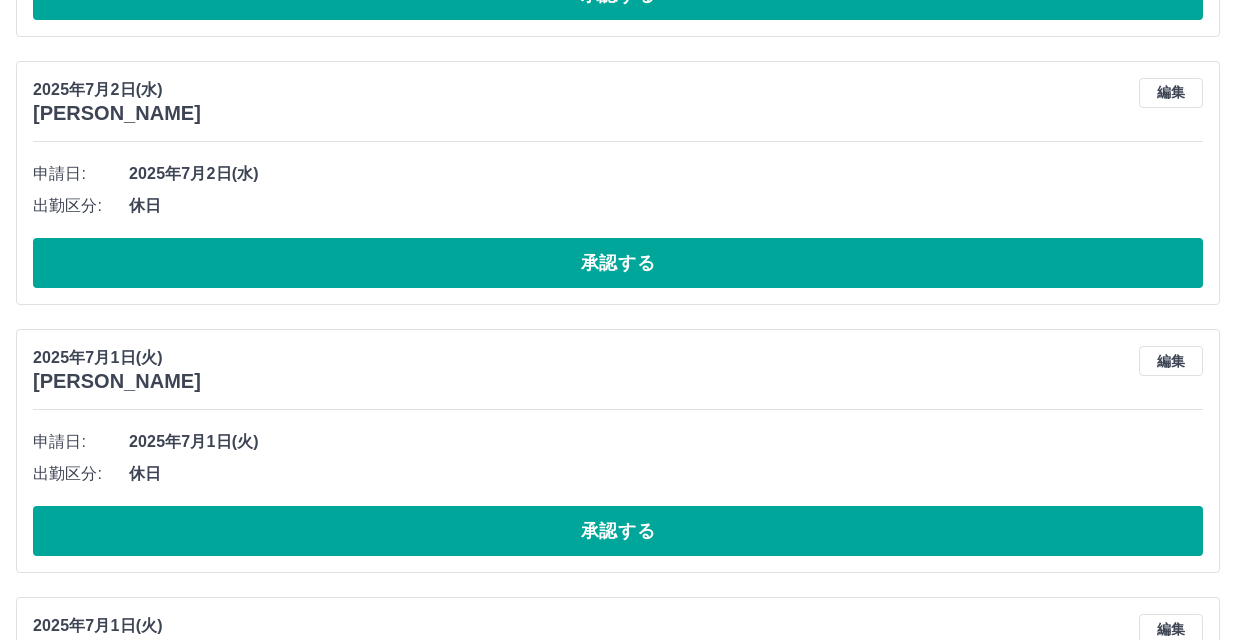 scroll, scrollTop: 9721, scrollLeft: 0, axis: vertical 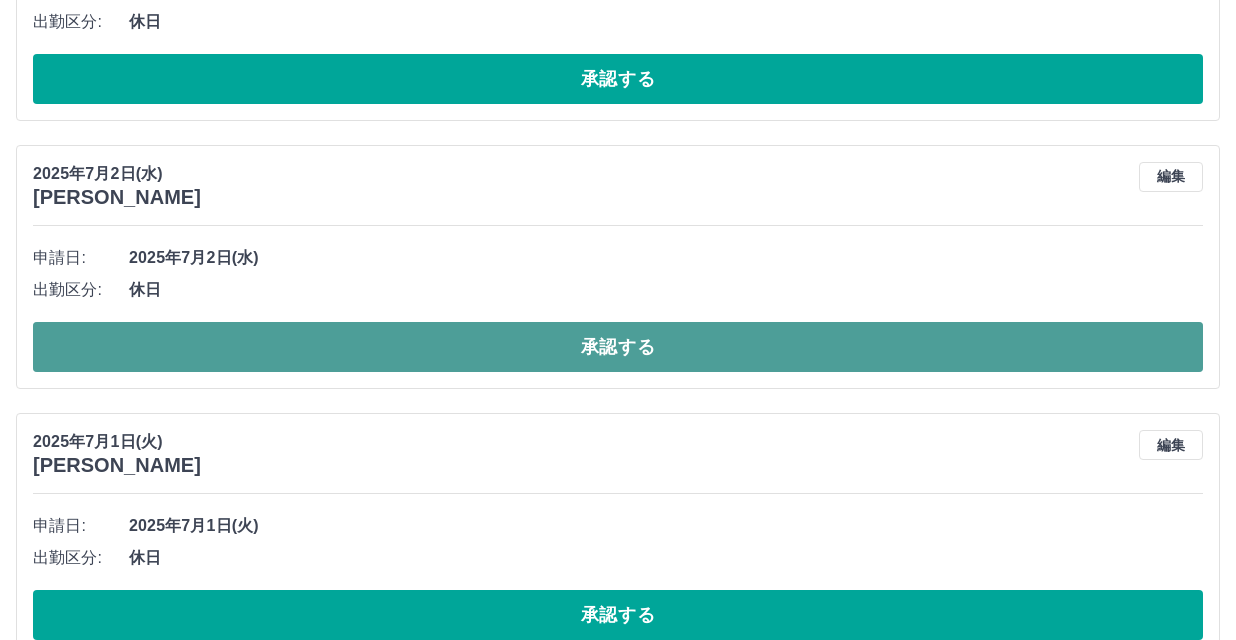 click on "承認する" at bounding box center (618, 347) 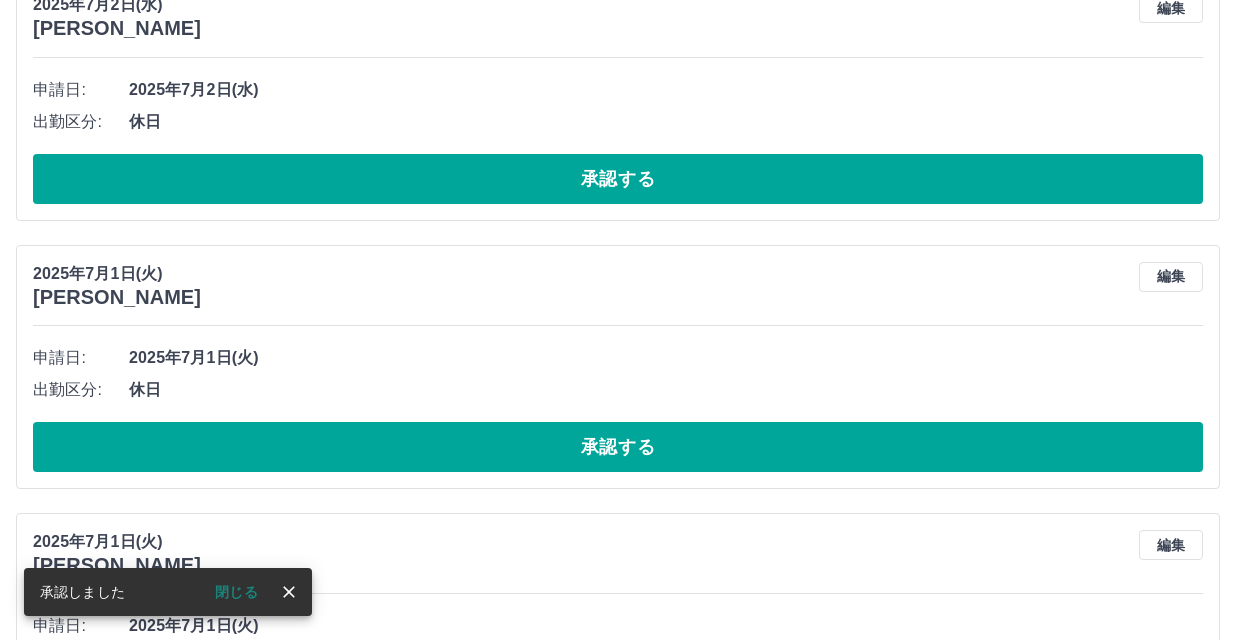 scroll, scrollTop: 9521, scrollLeft: 0, axis: vertical 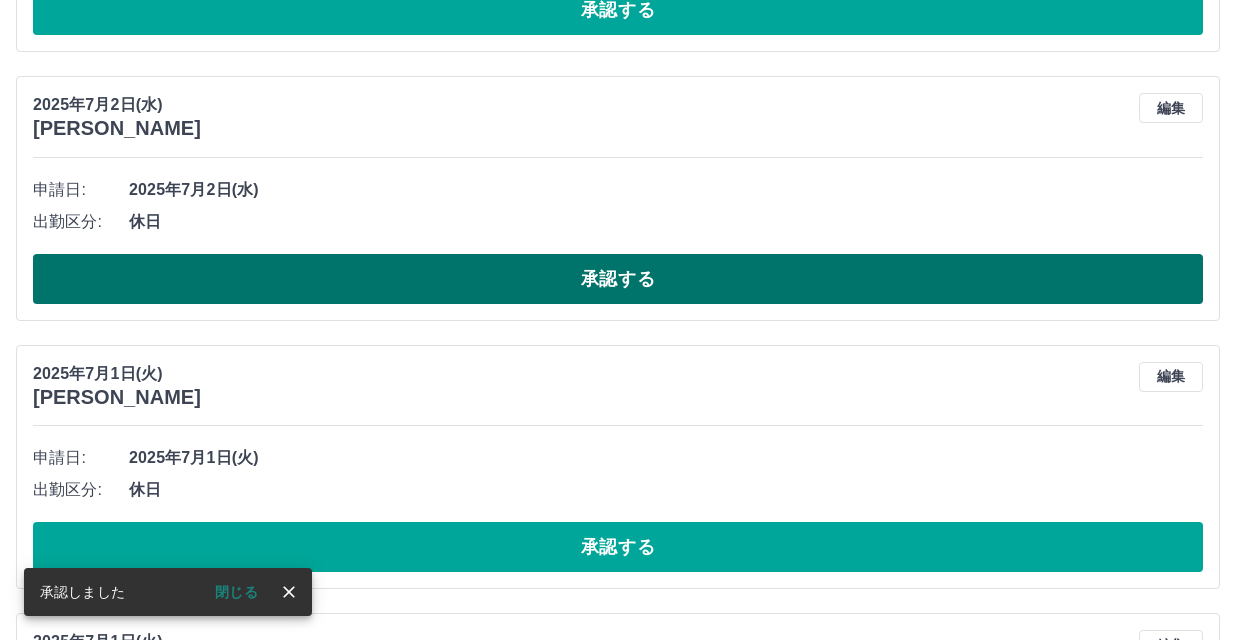 click on "承認する" at bounding box center [618, 279] 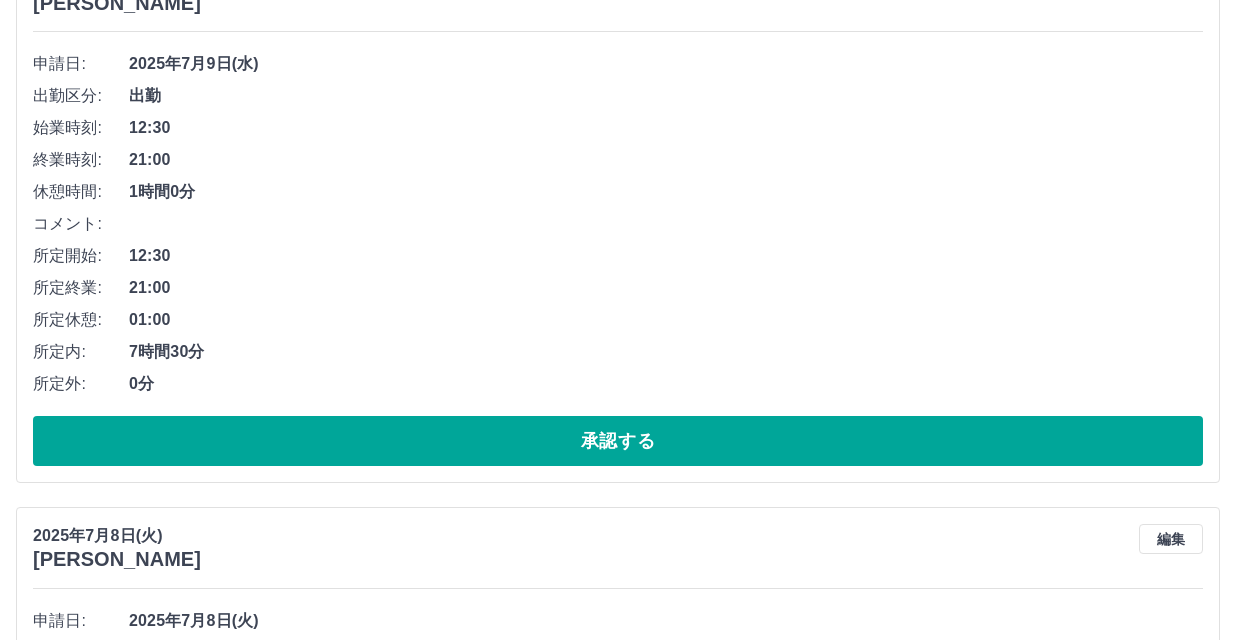 scroll, scrollTop: 7321, scrollLeft: 0, axis: vertical 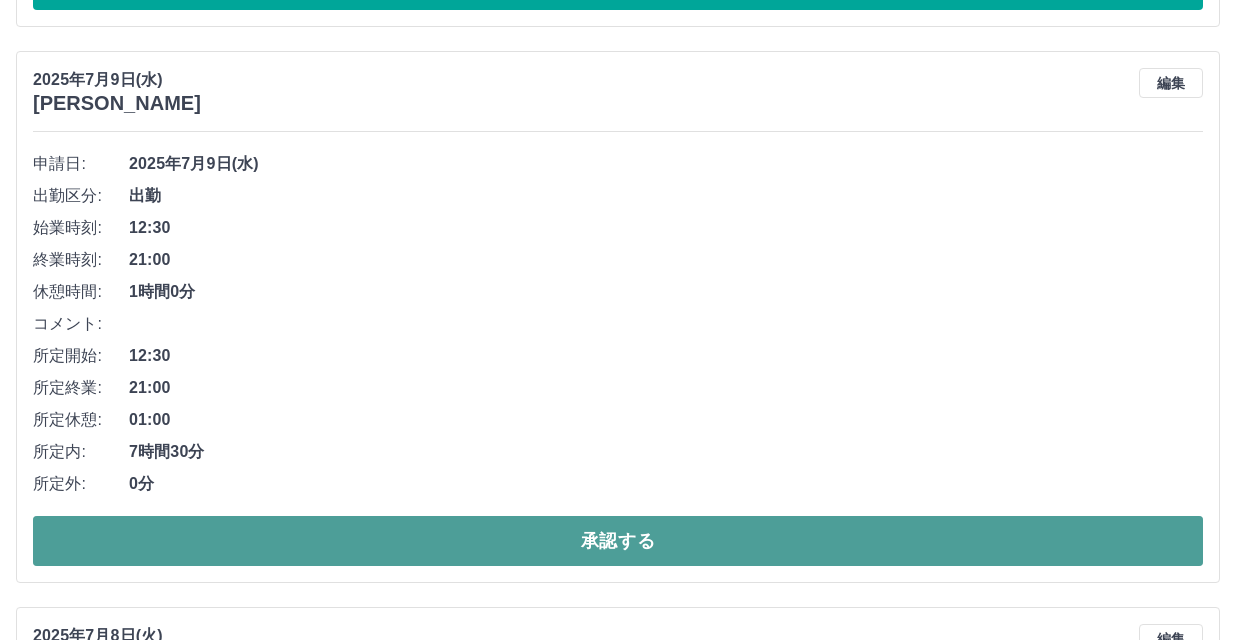 click on "承認する" at bounding box center [618, 541] 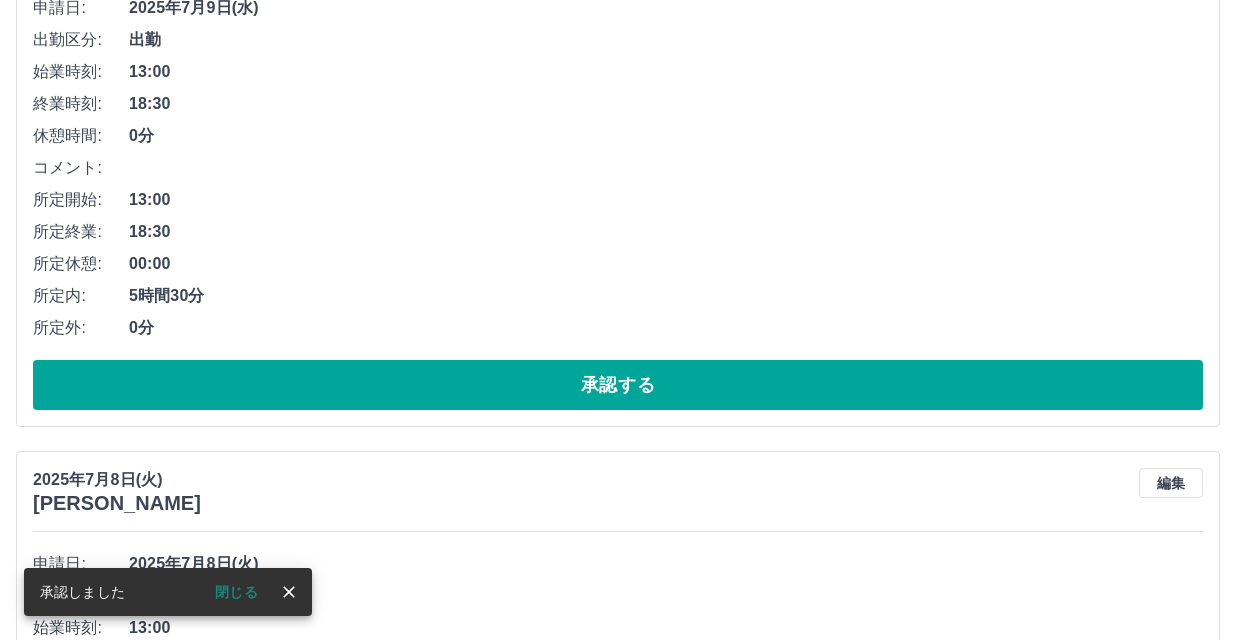 scroll, scrollTop: 6821, scrollLeft: 0, axis: vertical 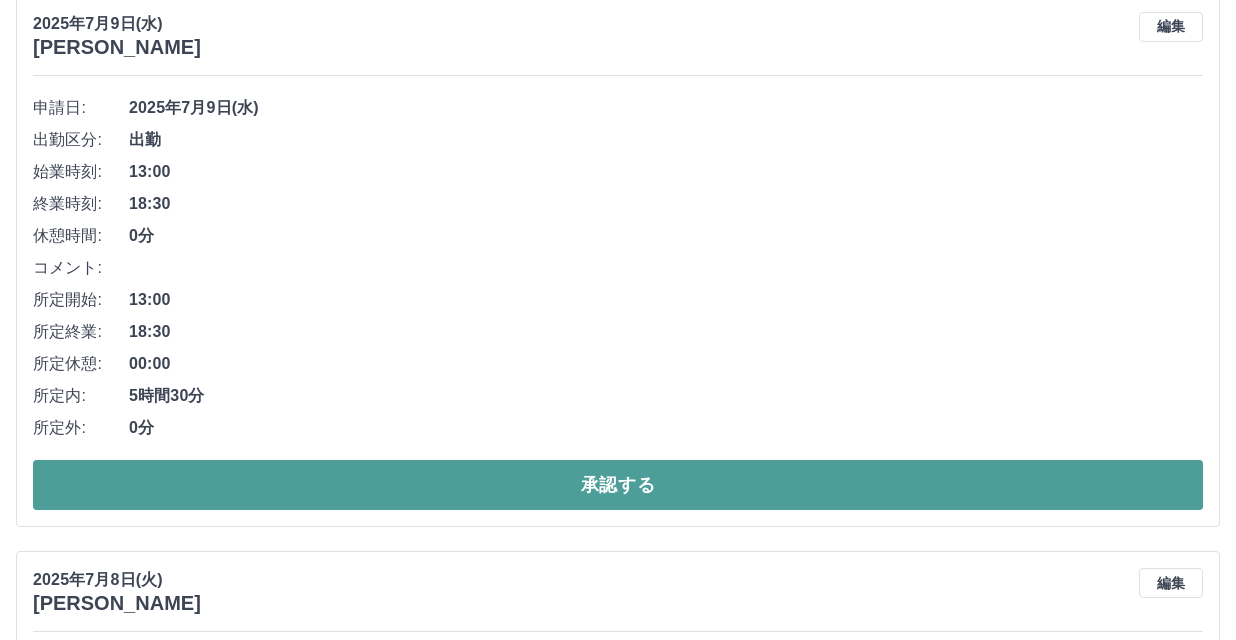 click on "承認する" at bounding box center [618, 485] 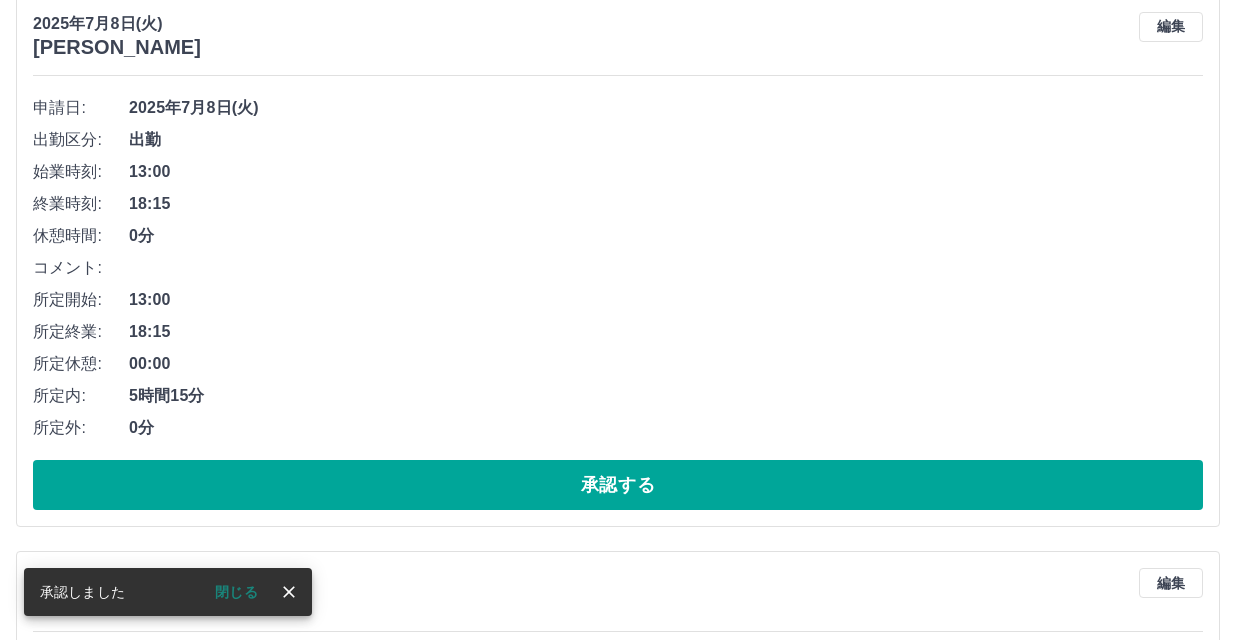 scroll, scrollTop: 6265, scrollLeft: 0, axis: vertical 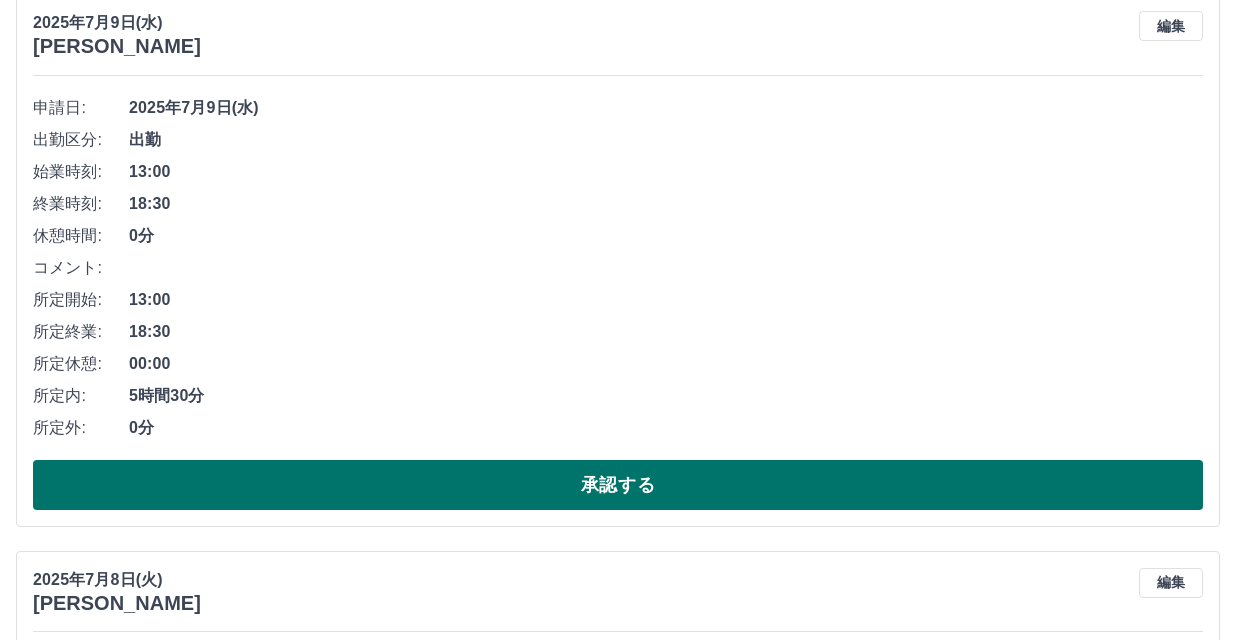 click on "承認する" at bounding box center [618, 485] 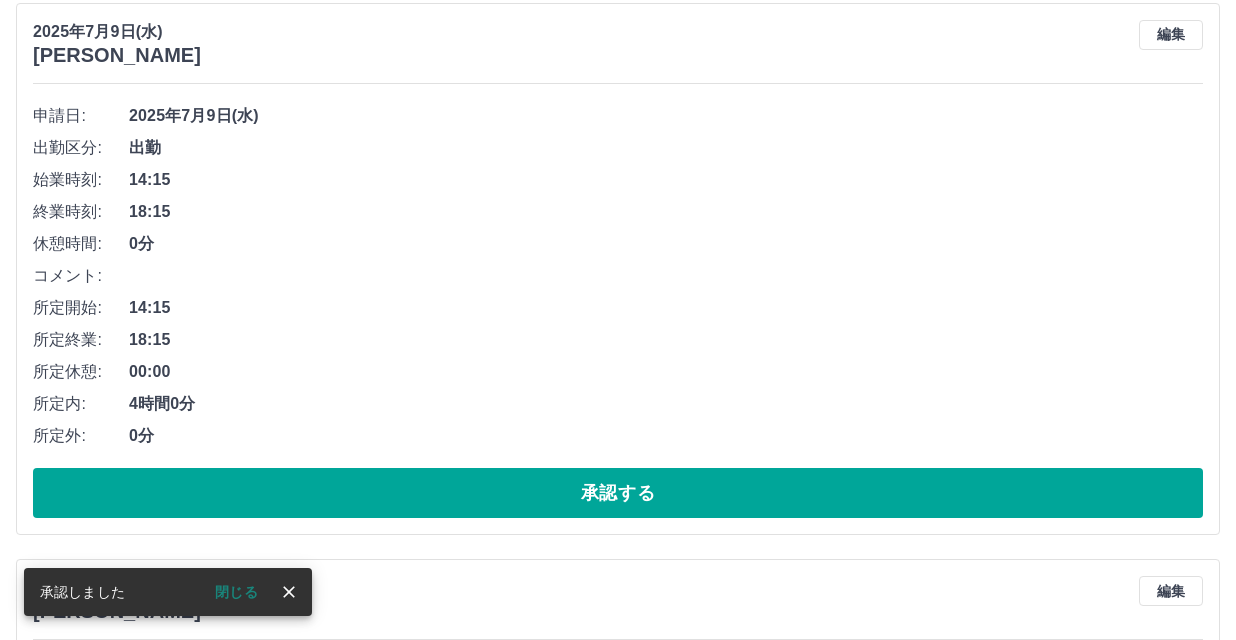 scroll, scrollTop: 5108, scrollLeft: 0, axis: vertical 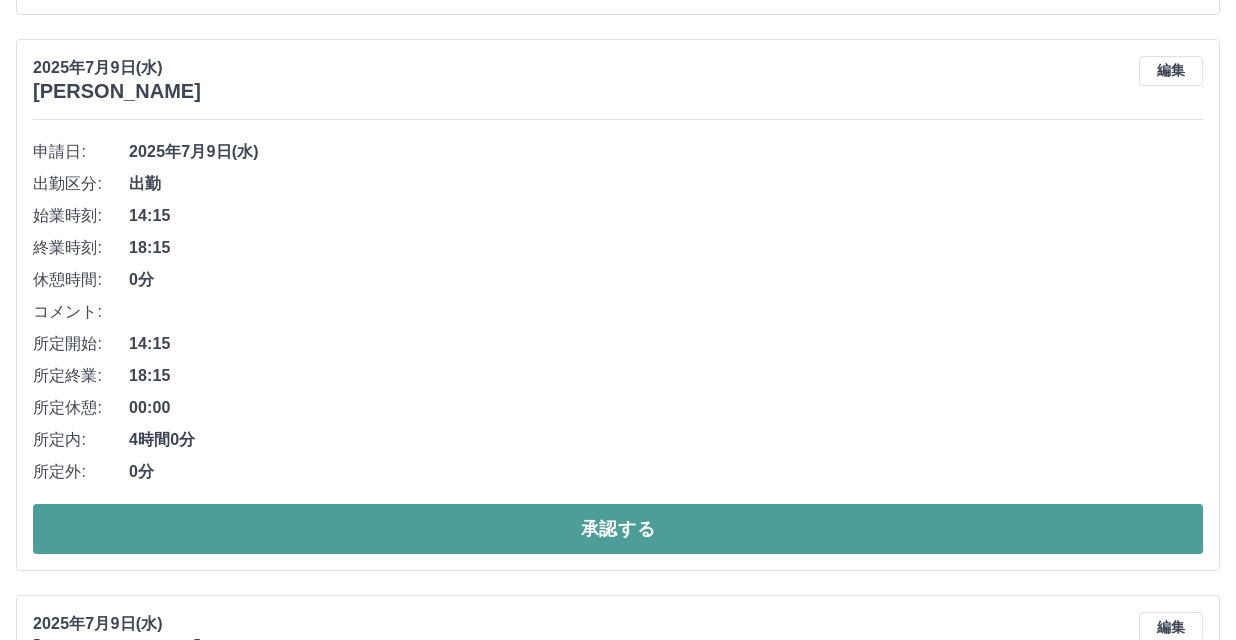 click on "承認する" at bounding box center [618, 529] 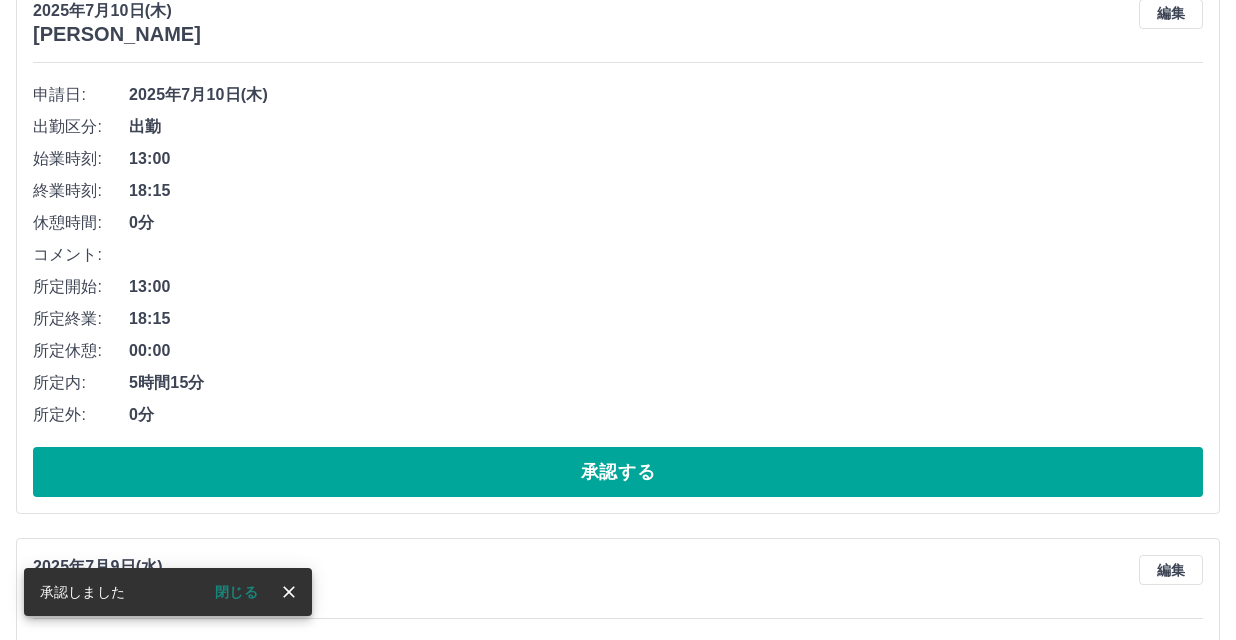 scroll, scrollTop: 3408, scrollLeft: 0, axis: vertical 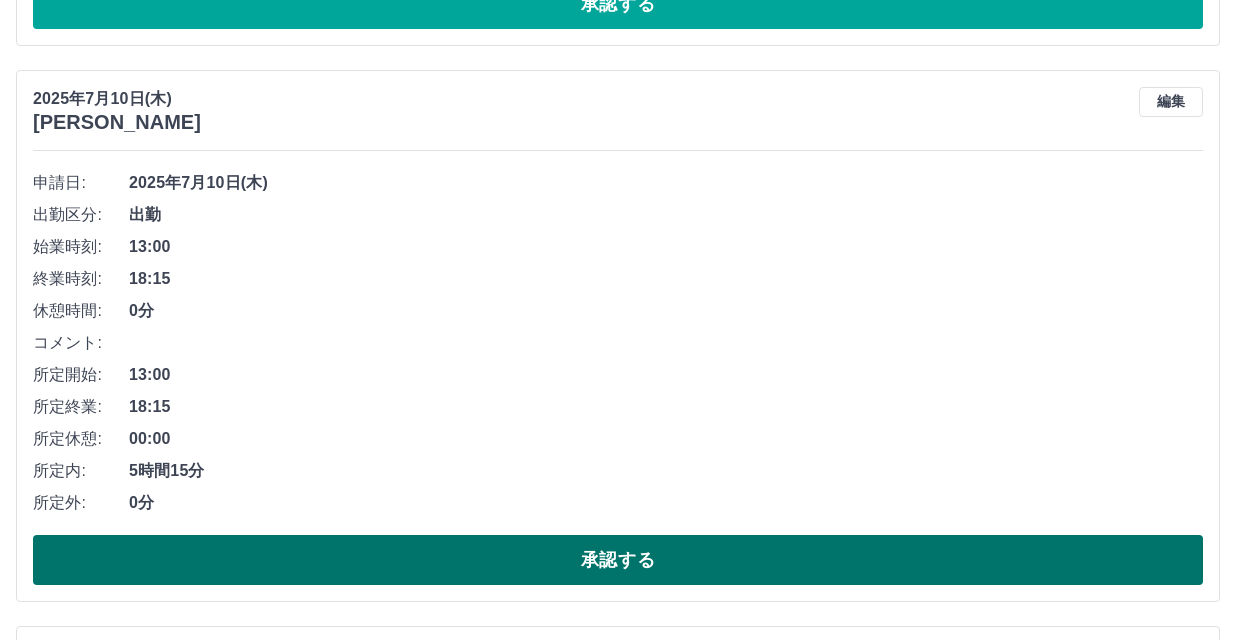 click on "承認する" at bounding box center (618, 560) 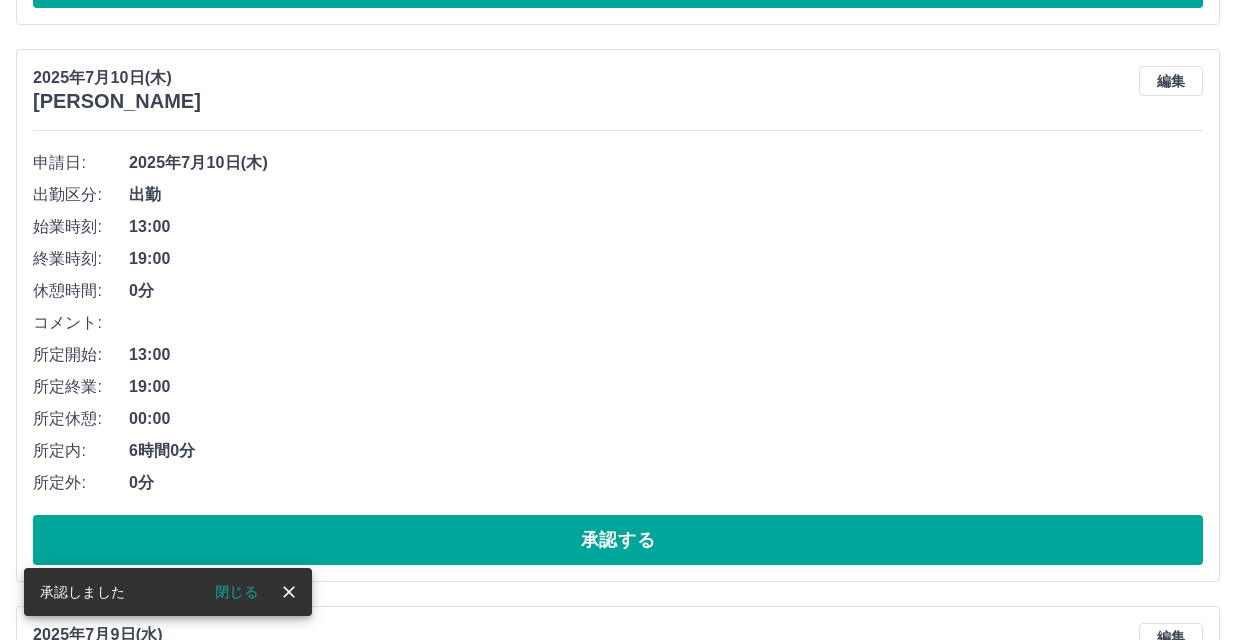 scroll, scrollTop: 2908, scrollLeft: 0, axis: vertical 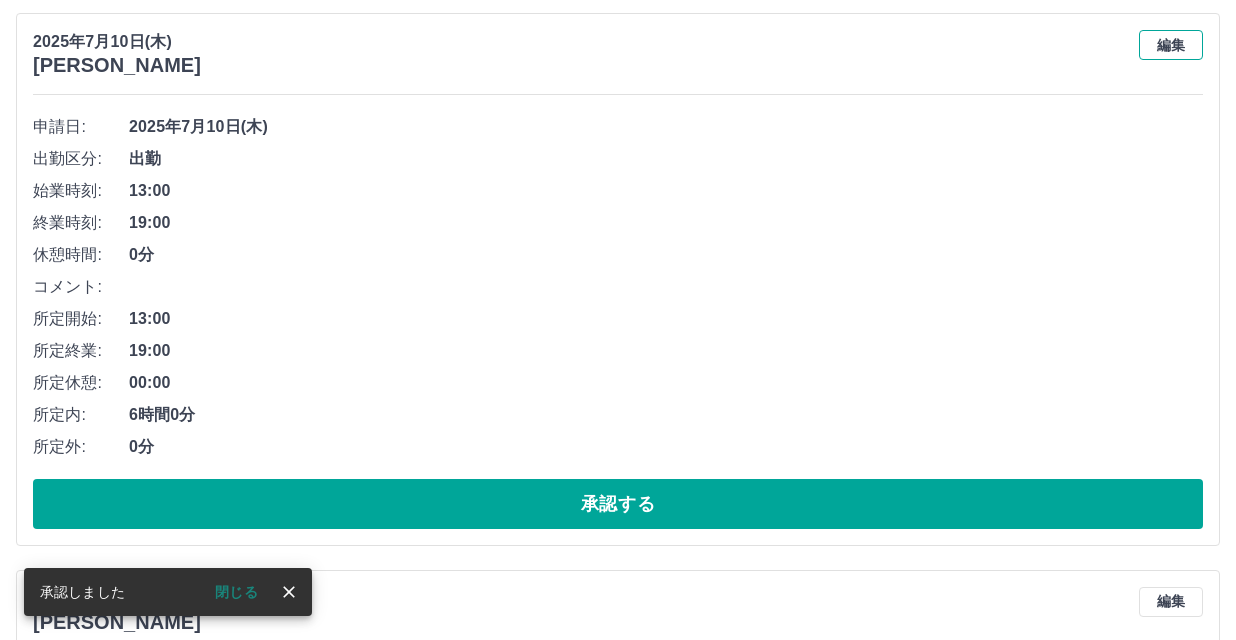 click on "編集" at bounding box center [1171, 45] 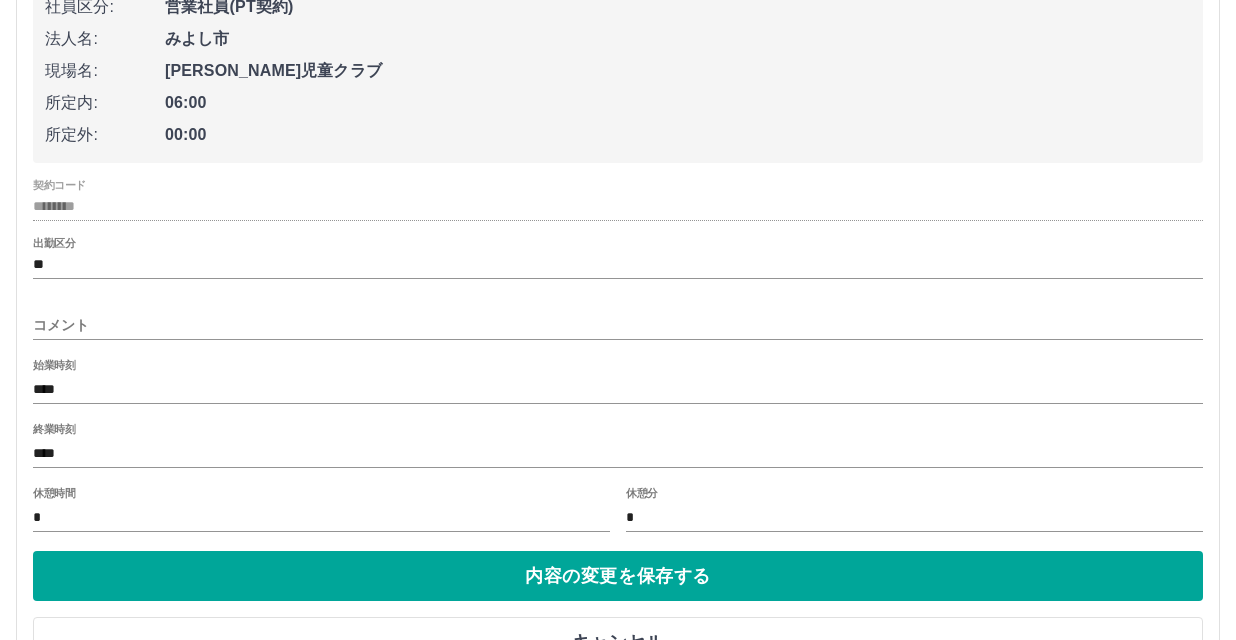 scroll, scrollTop: 3108, scrollLeft: 0, axis: vertical 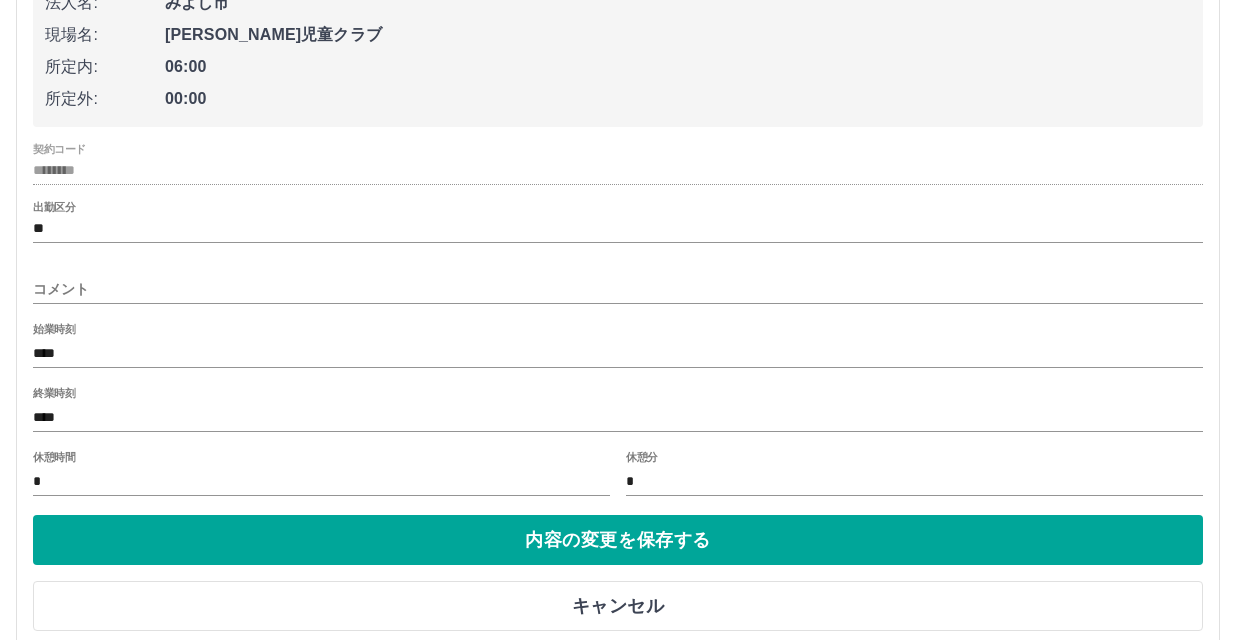 click on "****" at bounding box center (618, 417) 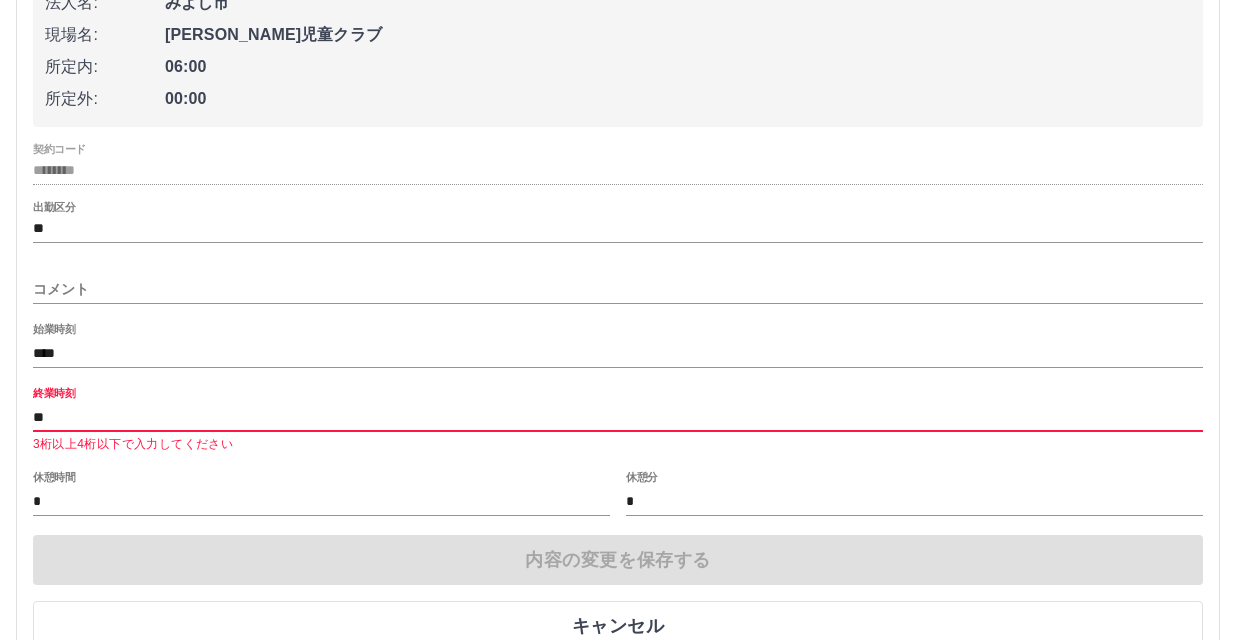 type on "*" 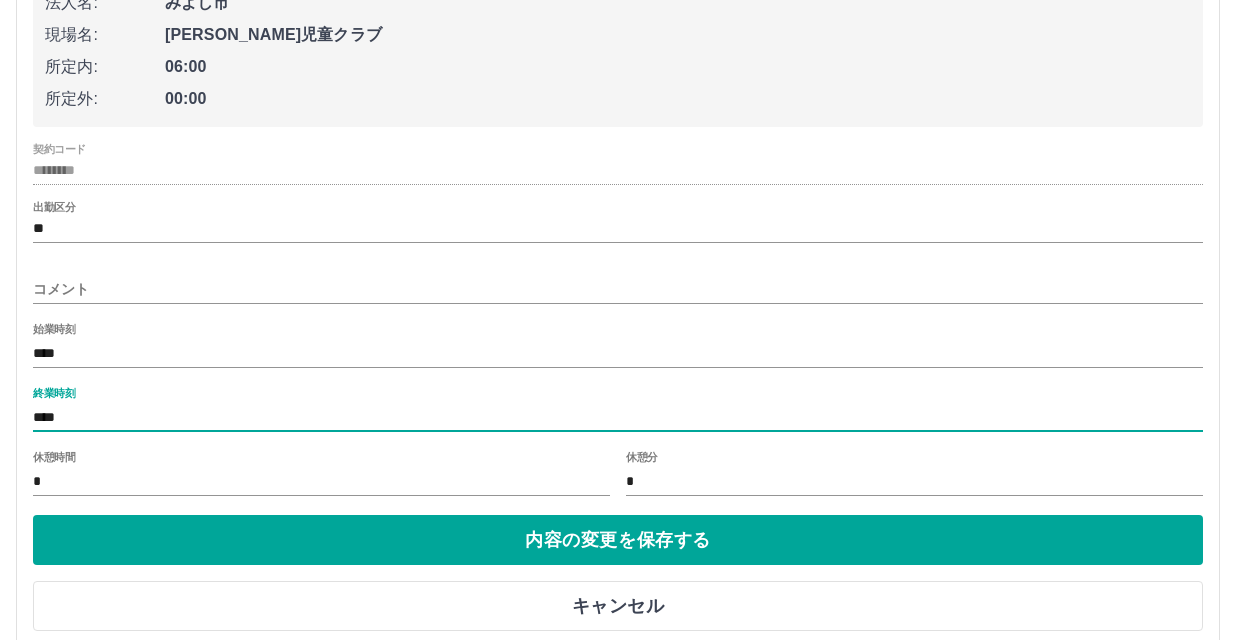 type on "****" 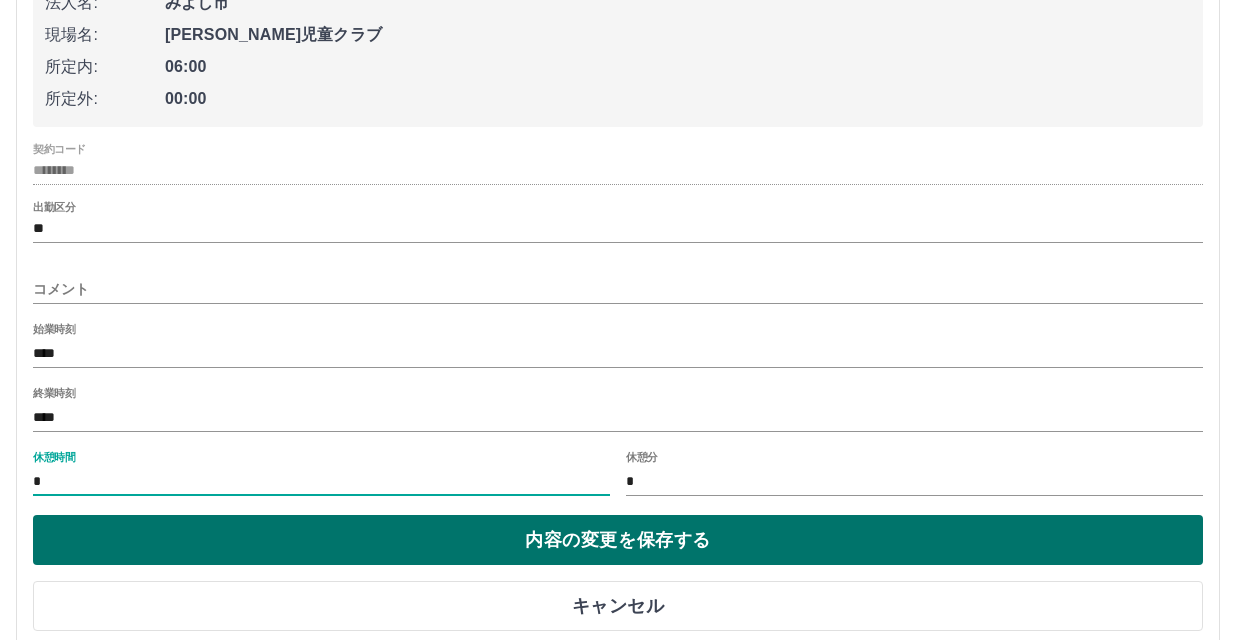 type on "**" 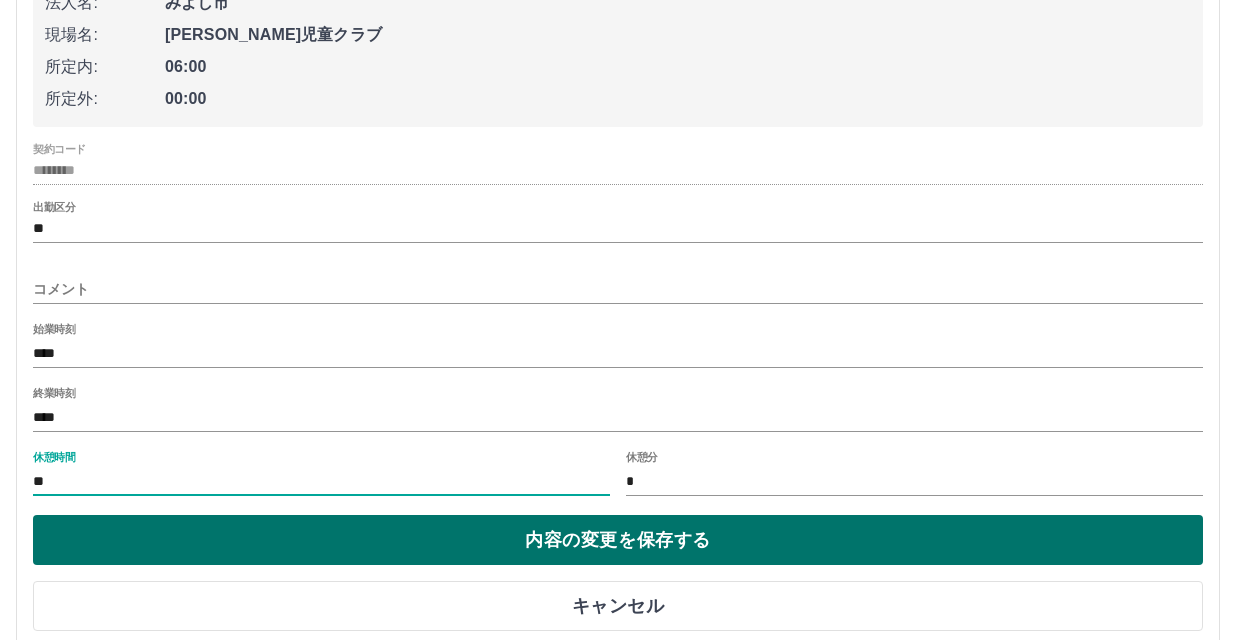 click on "内容の変更を保存する" at bounding box center (618, 540) 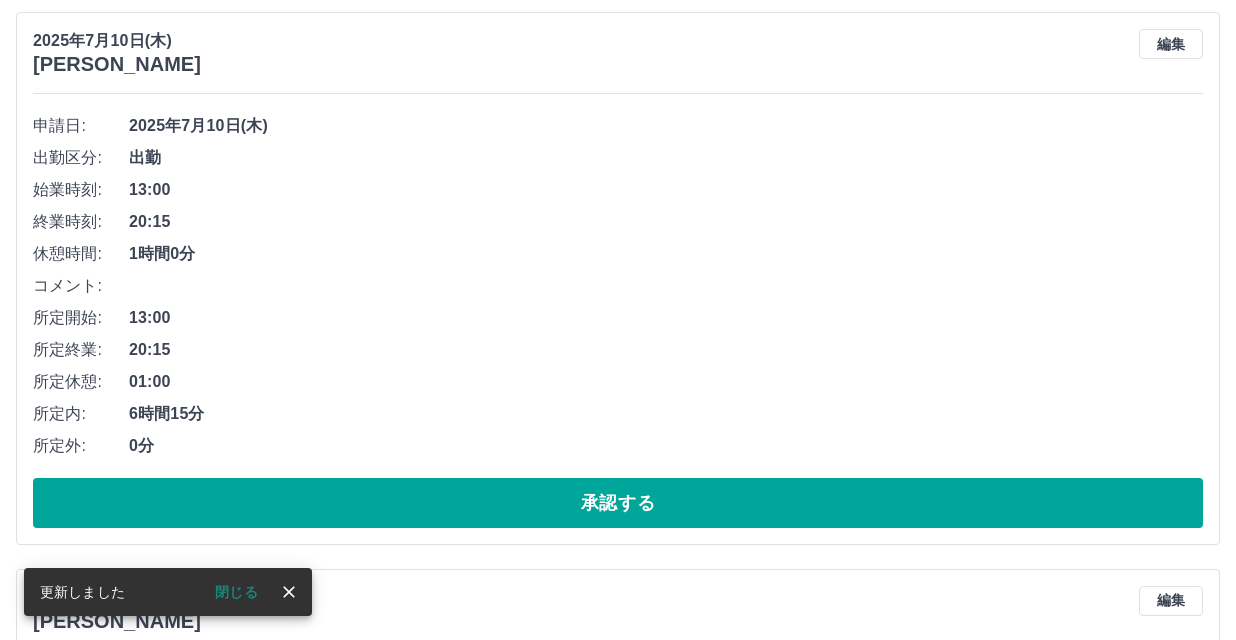 scroll, scrollTop: 2908, scrollLeft: 0, axis: vertical 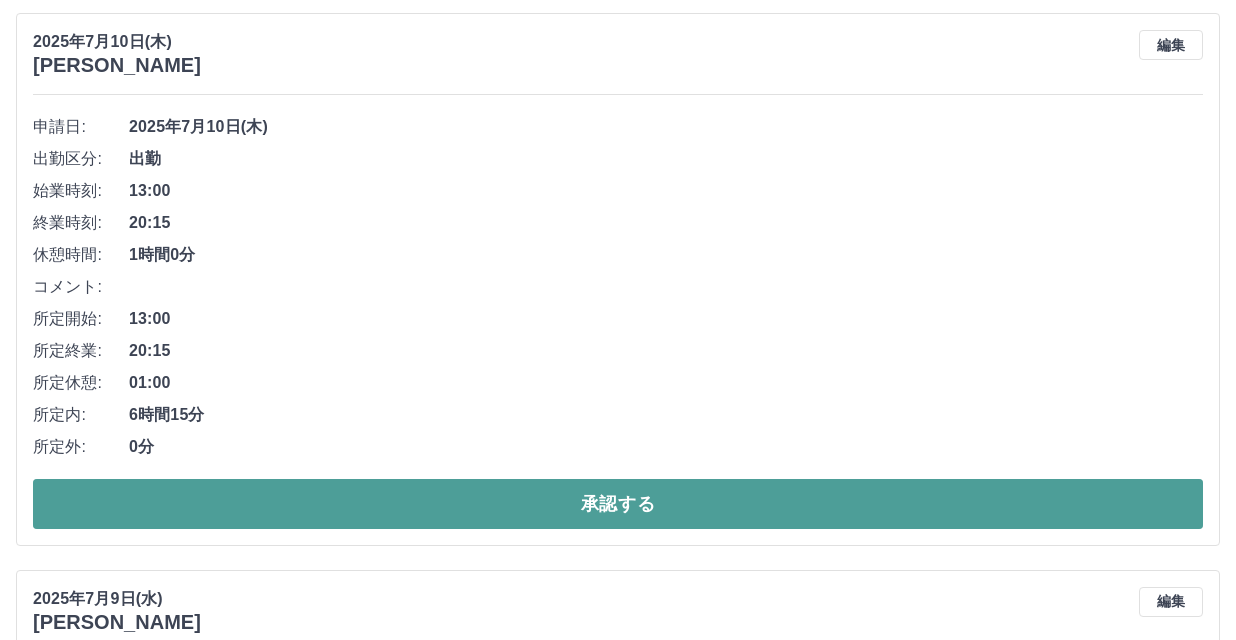 click on "承認する" at bounding box center [618, 504] 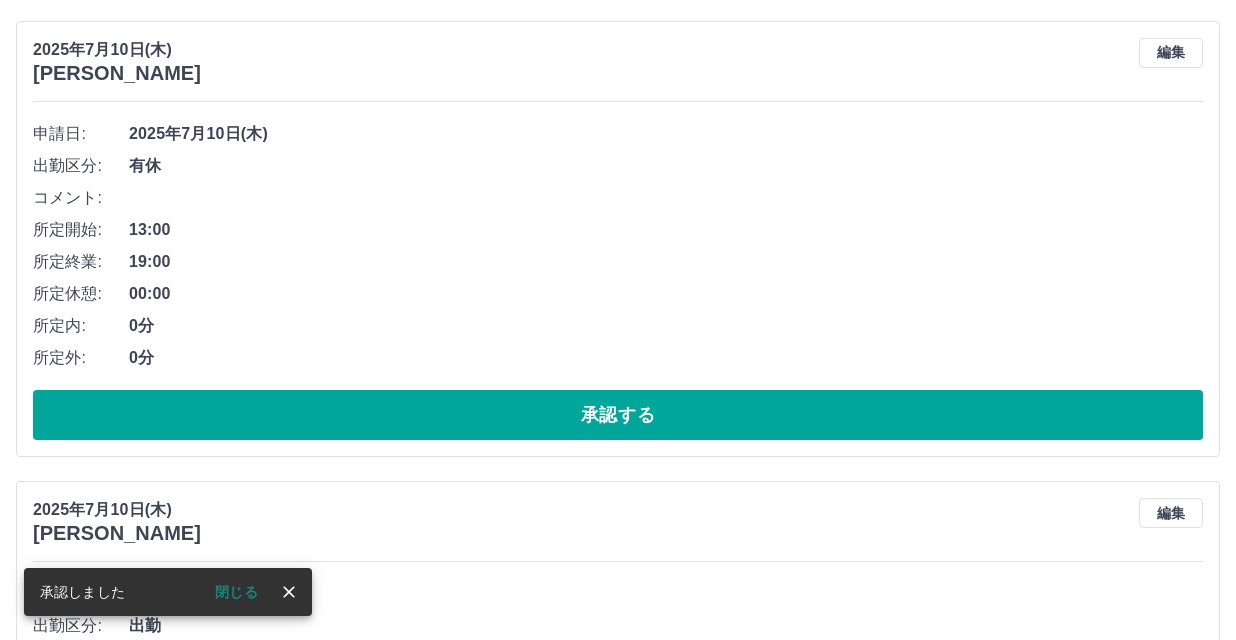 scroll, scrollTop: 1851, scrollLeft: 0, axis: vertical 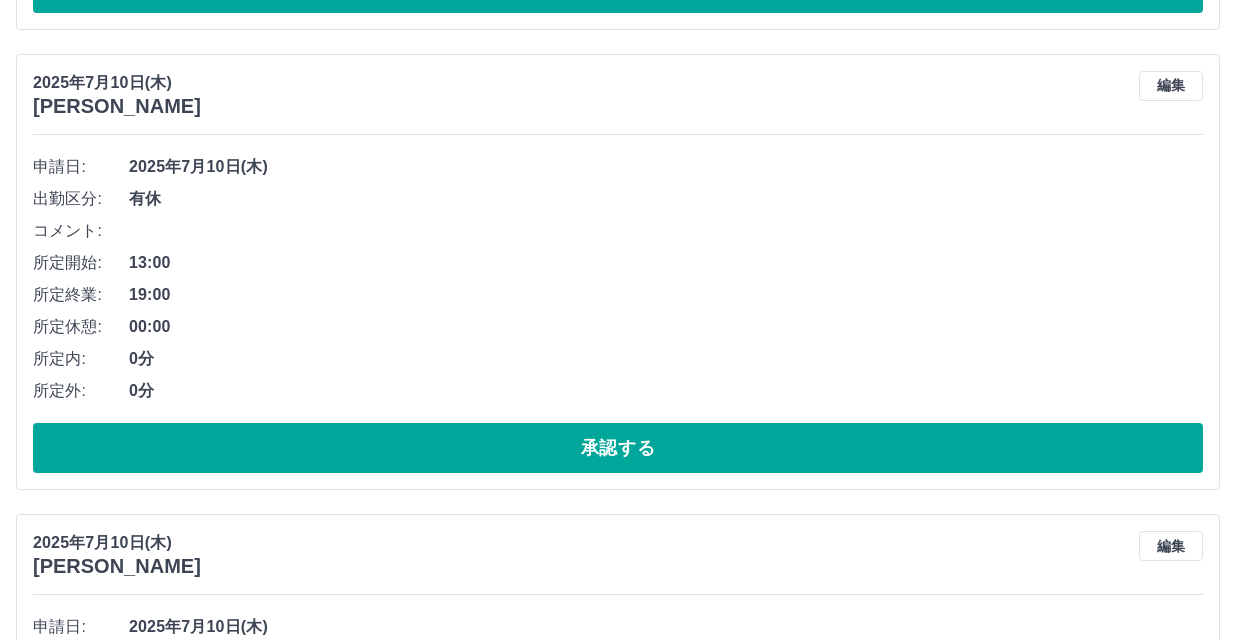 click on "[DATE] [PERSON_NAME] 編集 申請日: [DATE] 出勤区分: 有休 コメント: 所定開始: 13:00 所定終業: 19:00 所定休憩: 00:00 所定内: 0分 所定外: 0分 承認する" at bounding box center [618, 272] 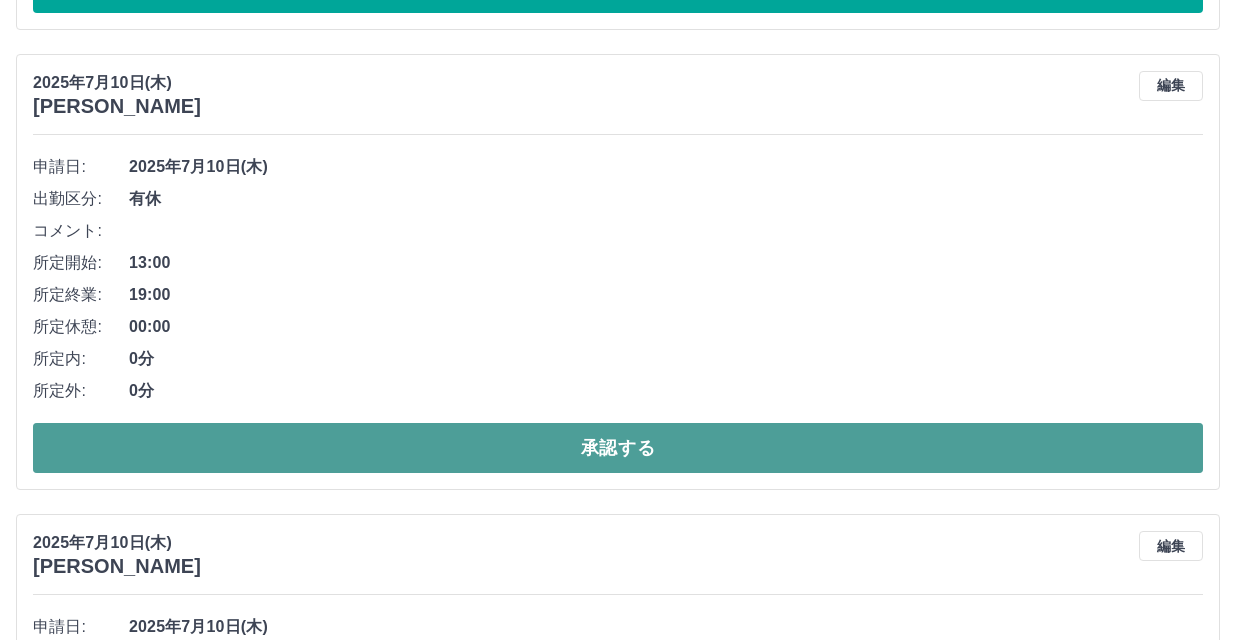 click on "承認する" at bounding box center (618, 448) 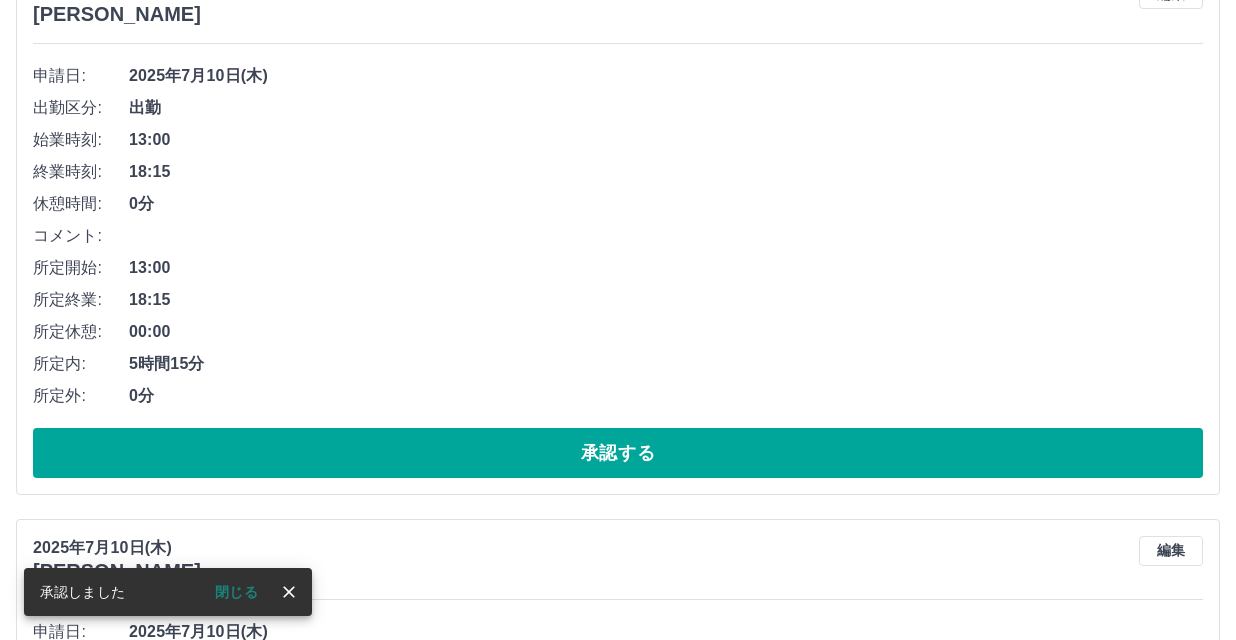 scroll, scrollTop: 1351, scrollLeft: 0, axis: vertical 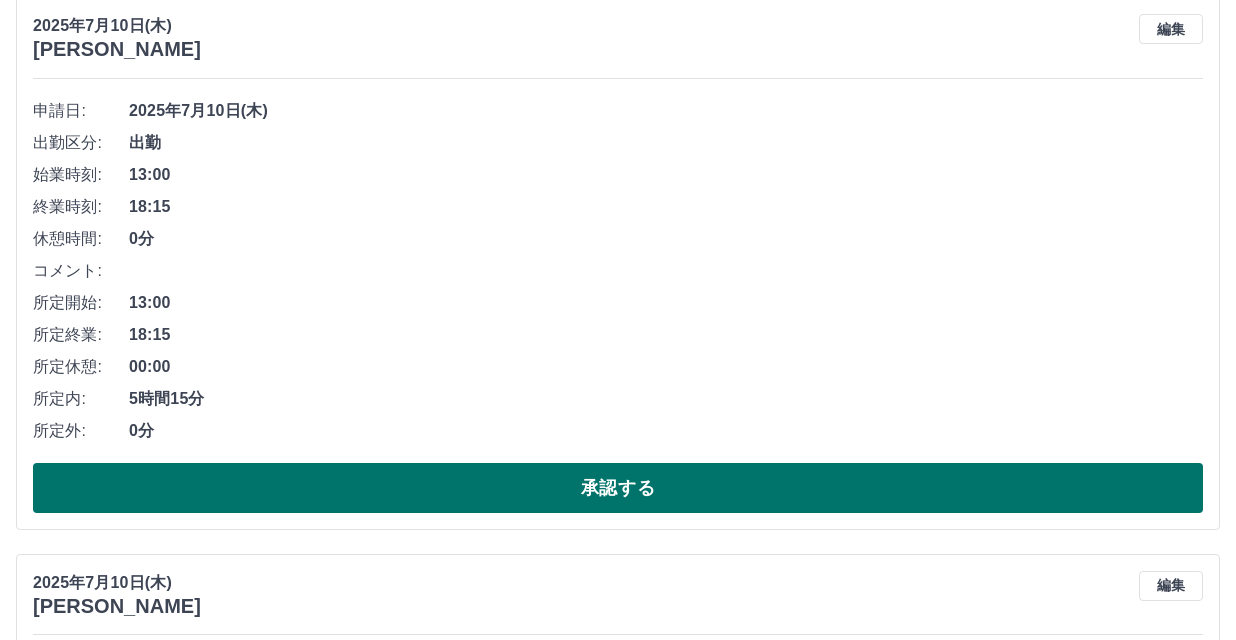 click on "承認する" at bounding box center [618, 488] 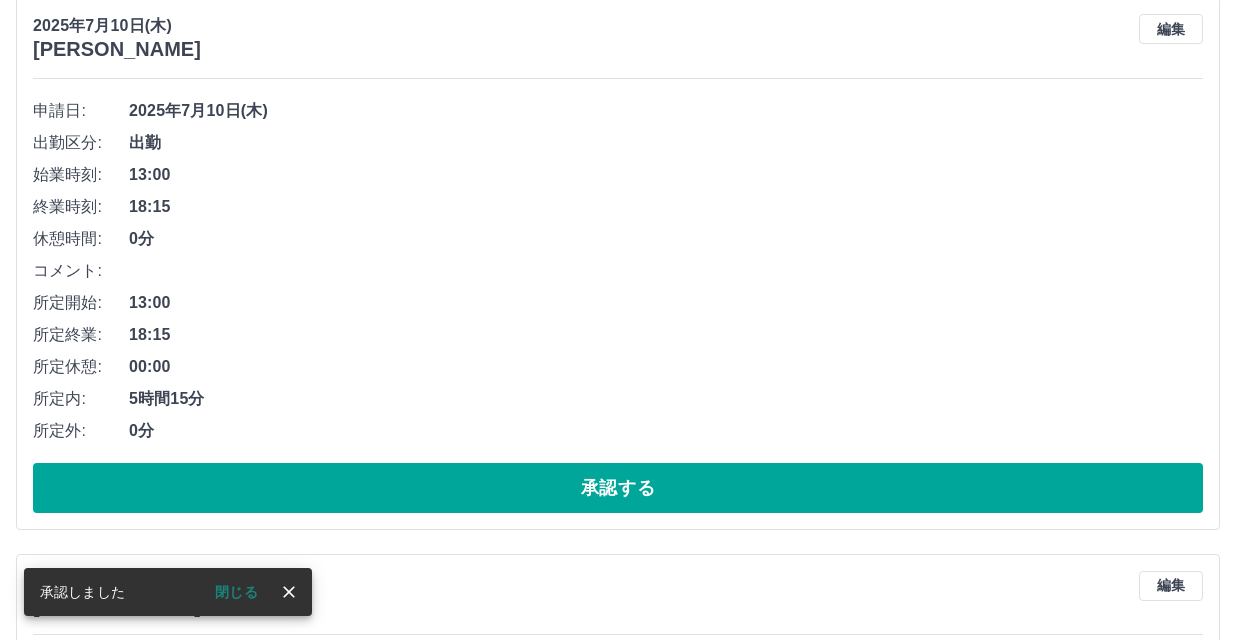 scroll, scrollTop: 794, scrollLeft: 0, axis: vertical 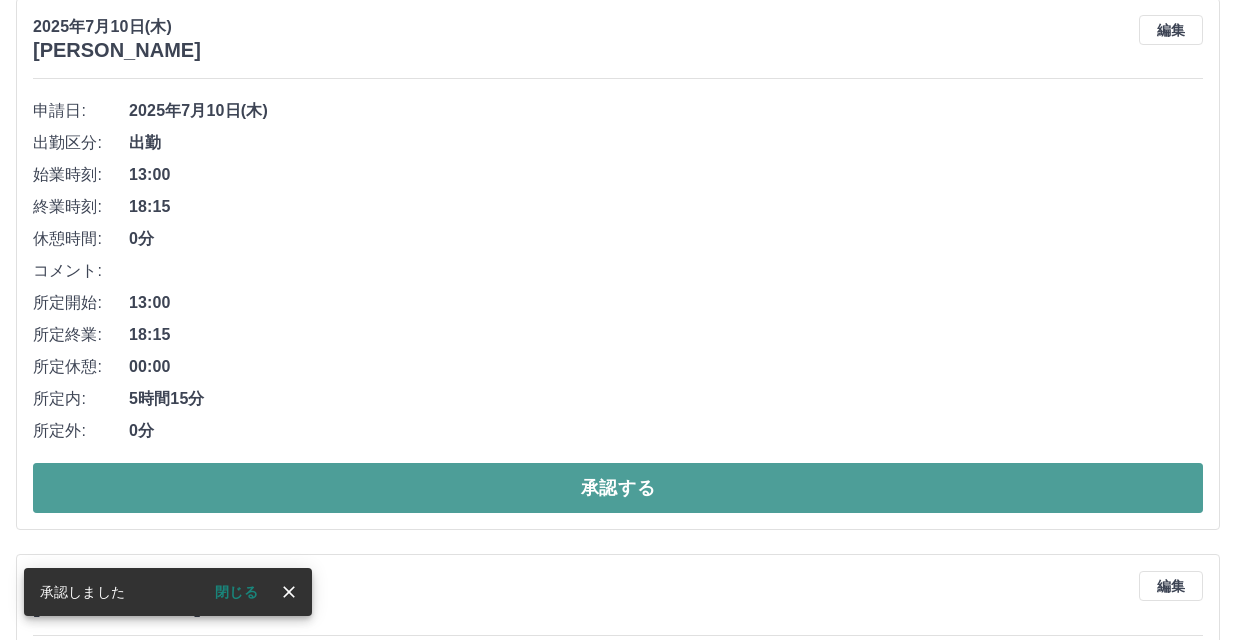 click on "承認する" at bounding box center (618, 488) 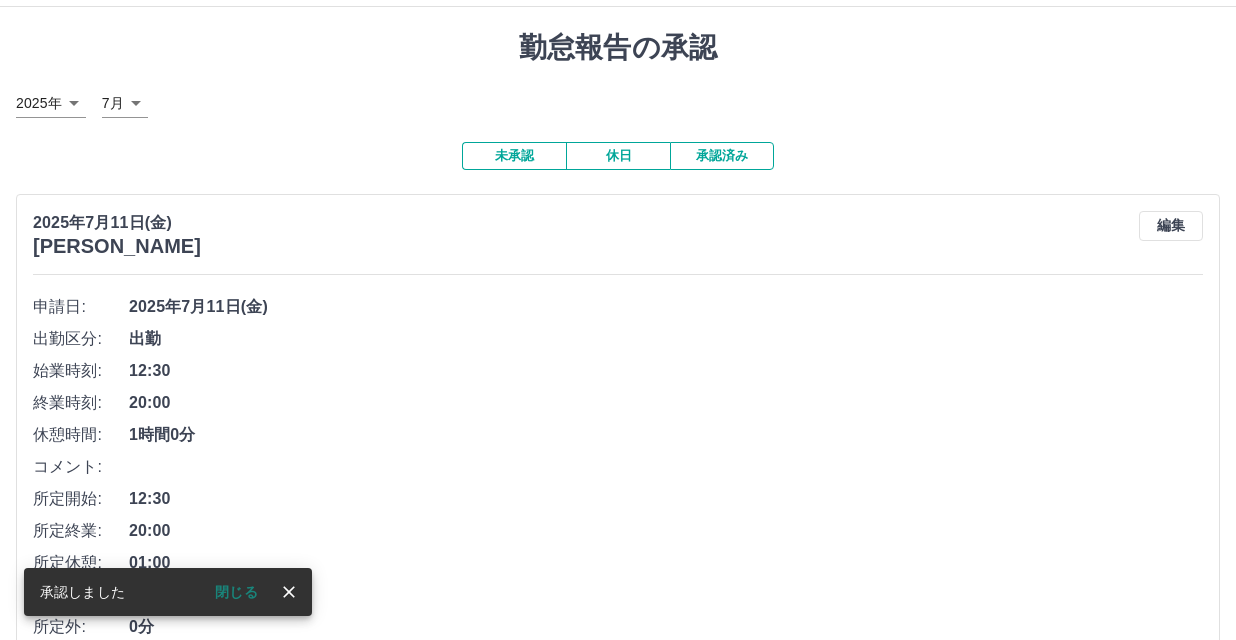 scroll, scrollTop: 0, scrollLeft: 0, axis: both 